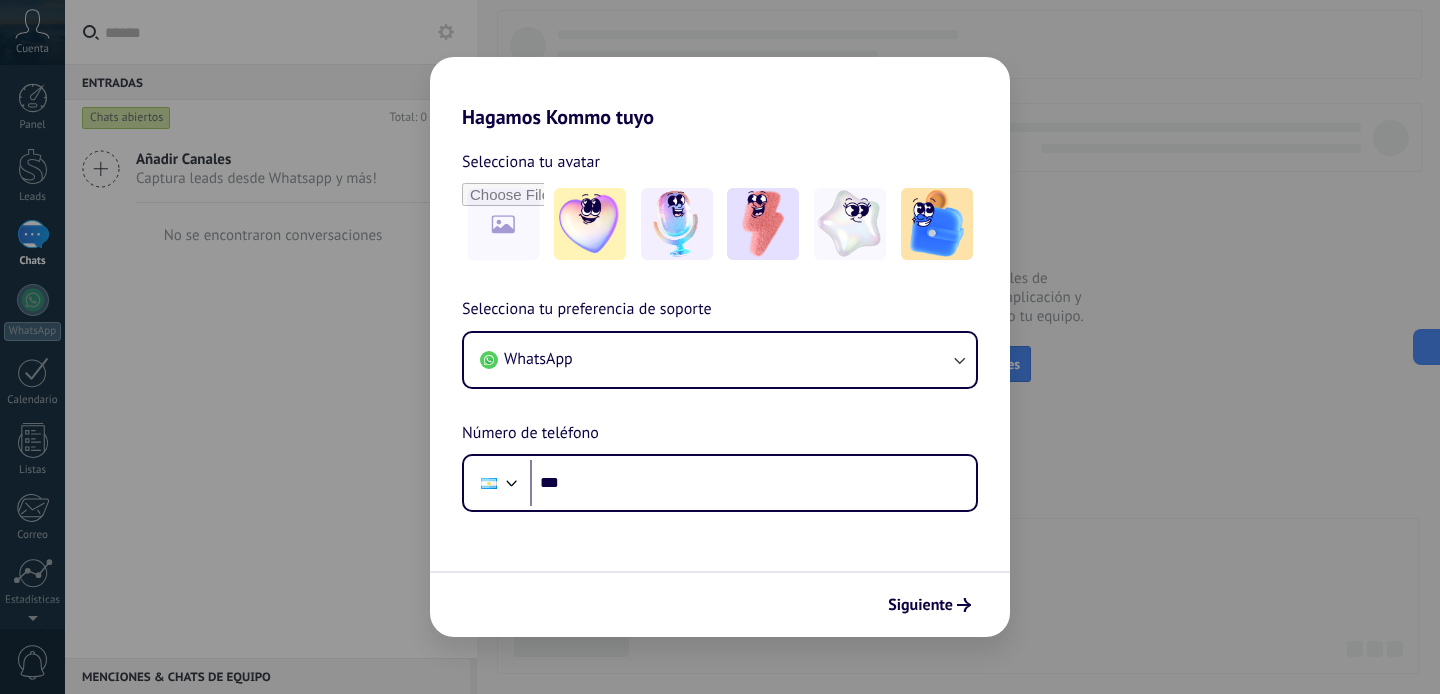 scroll, scrollTop: 0, scrollLeft: 0, axis: both 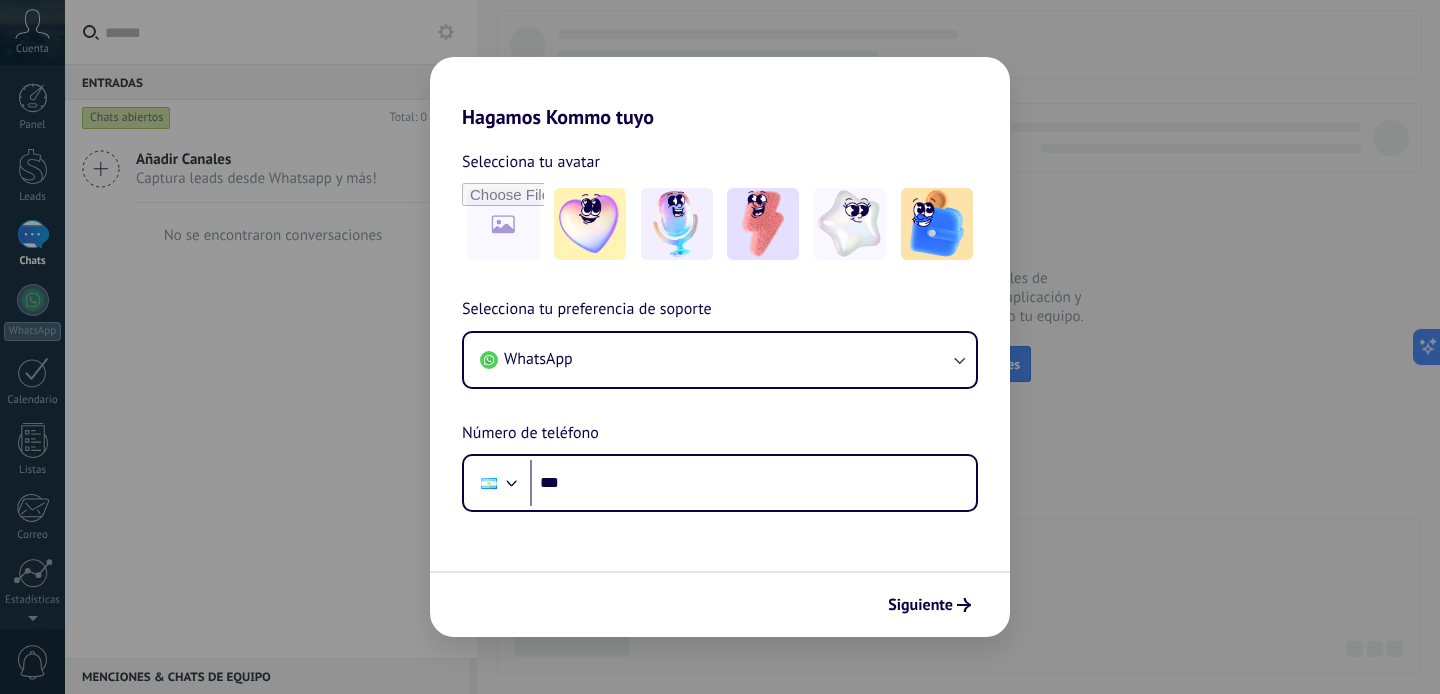 click on "Hagamos Kommo tuyo Selecciona tu avatar Selecciona tu preferencia de soporte WhatsApp Número de teléfono Phone *** Siguiente" at bounding box center (720, 347) 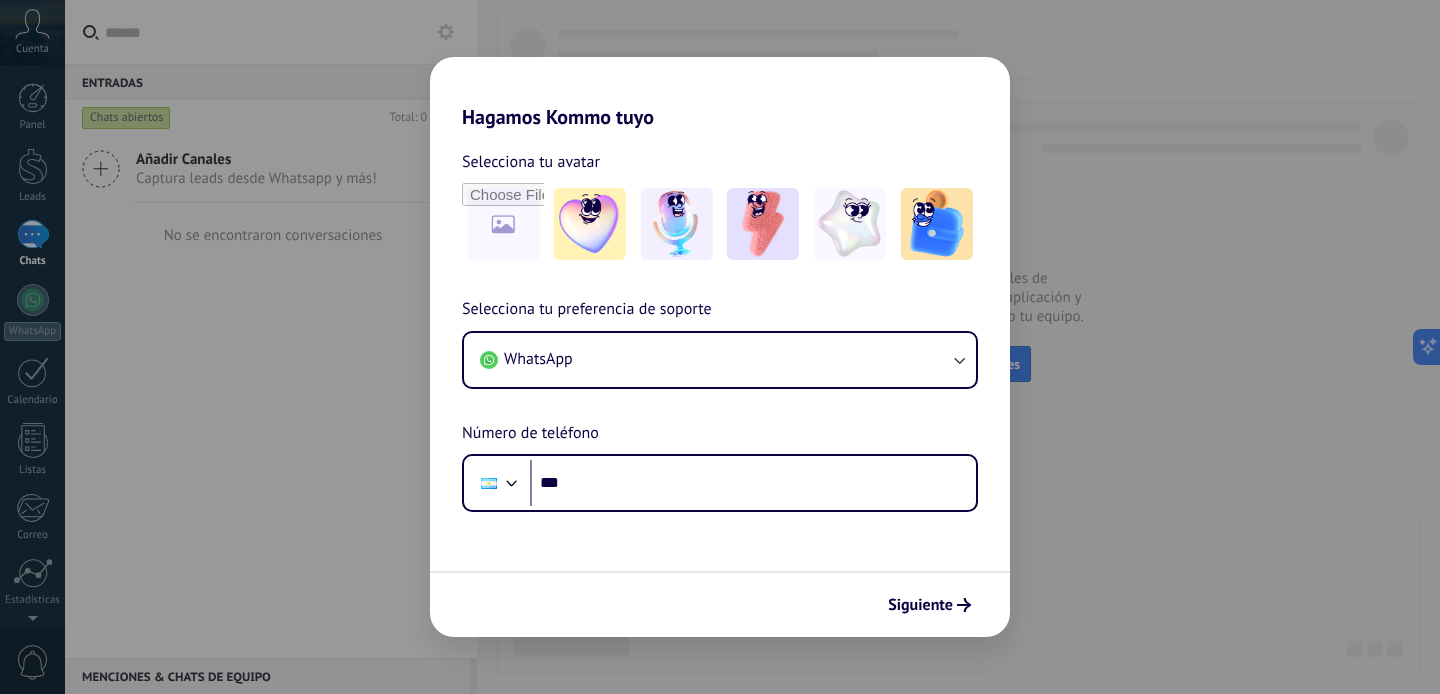 click on "Siguiente" at bounding box center (720, 604) 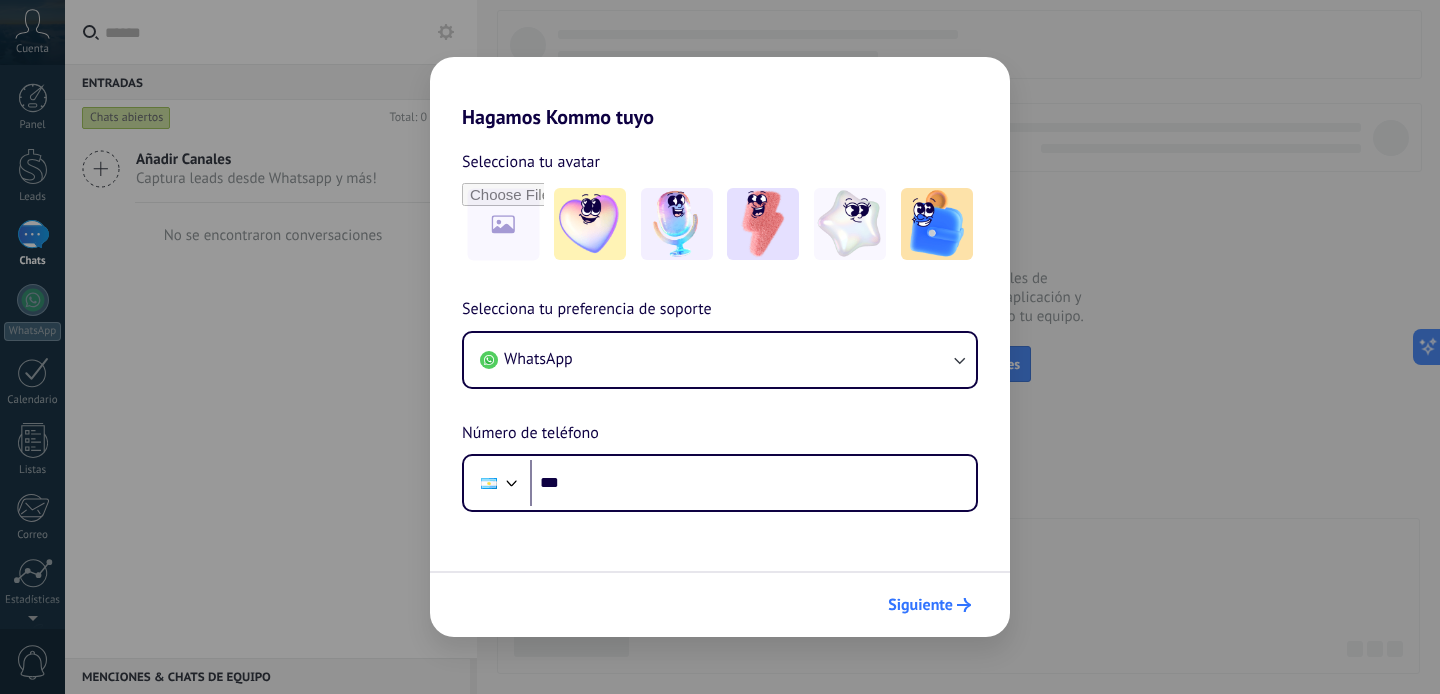 click on "Siguiente" at bounding box center (929, 605) 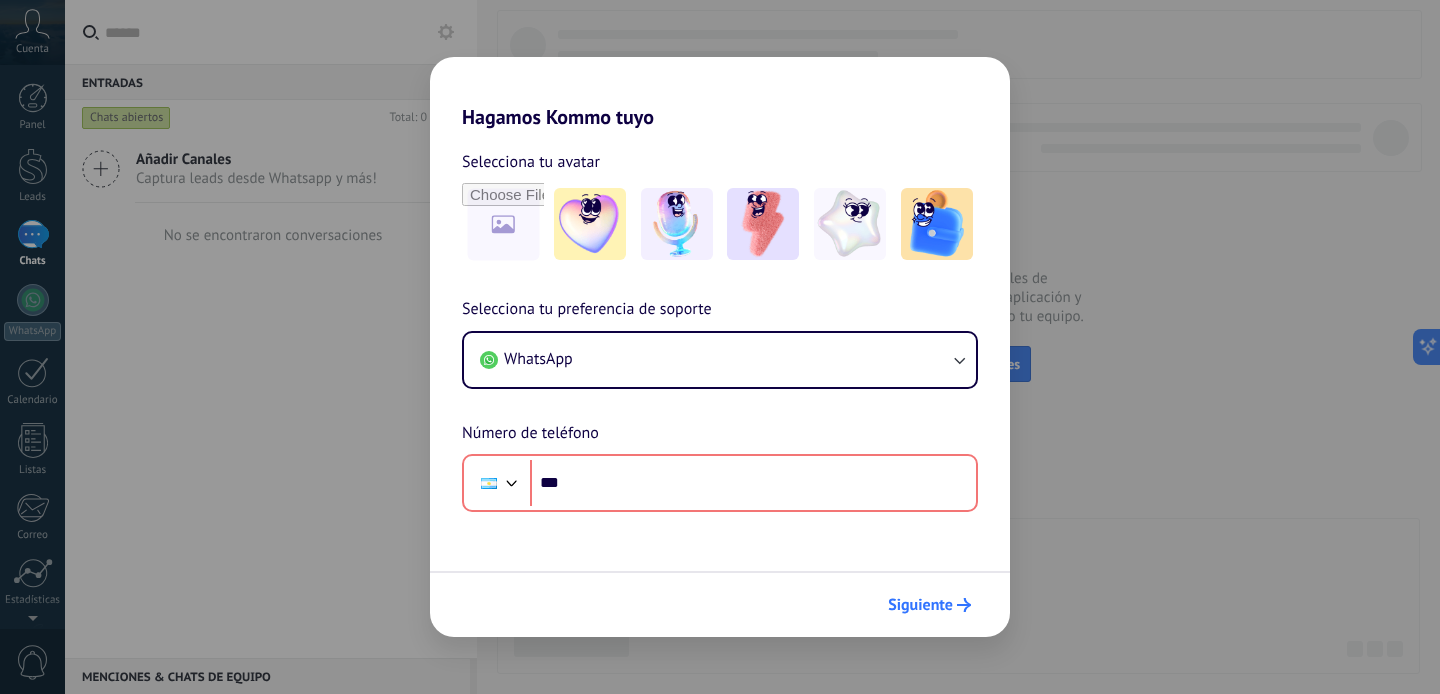 click on "Siguiente" at bounding box center (929, 605) 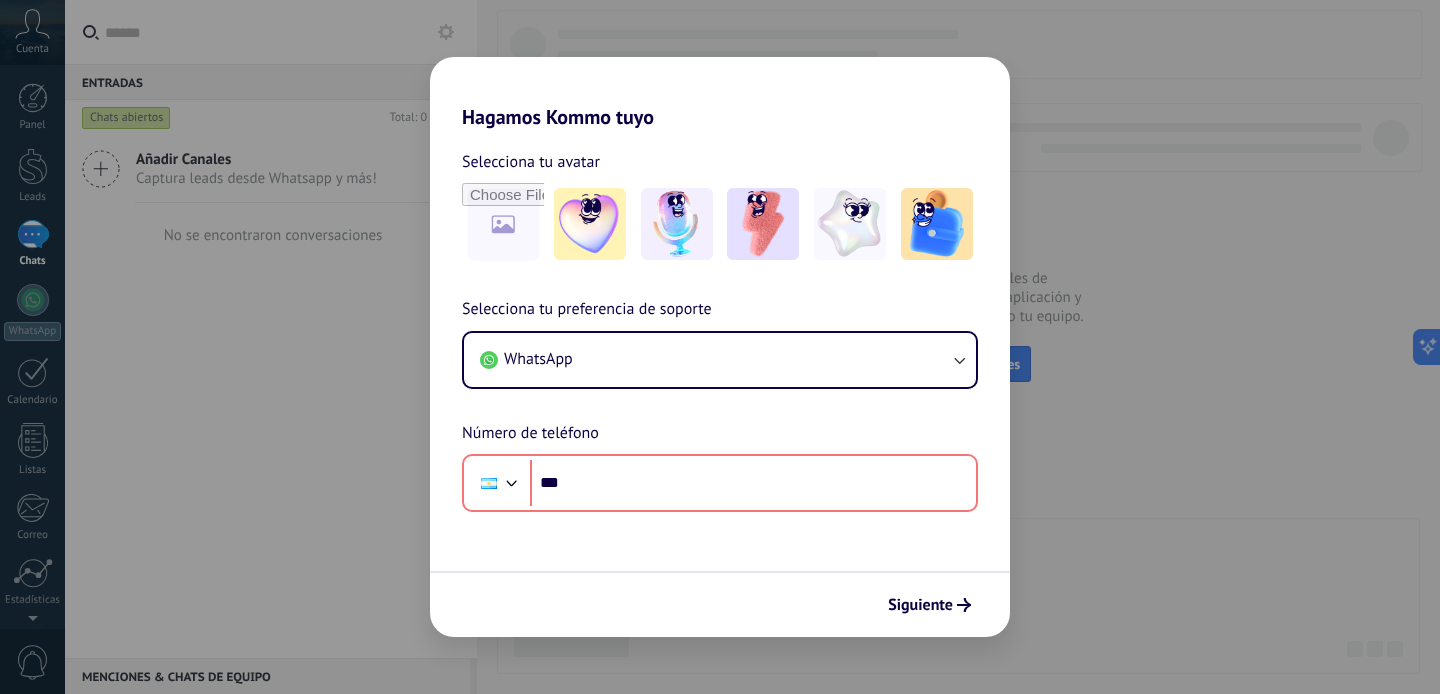 click on "Hagamos Kommo tuyo Selecciona tu avatar Selecciona tu preferencia de soporte WhatsApp Número de teléfono Phone *** Siguiente" at bounding box center (720, 347) 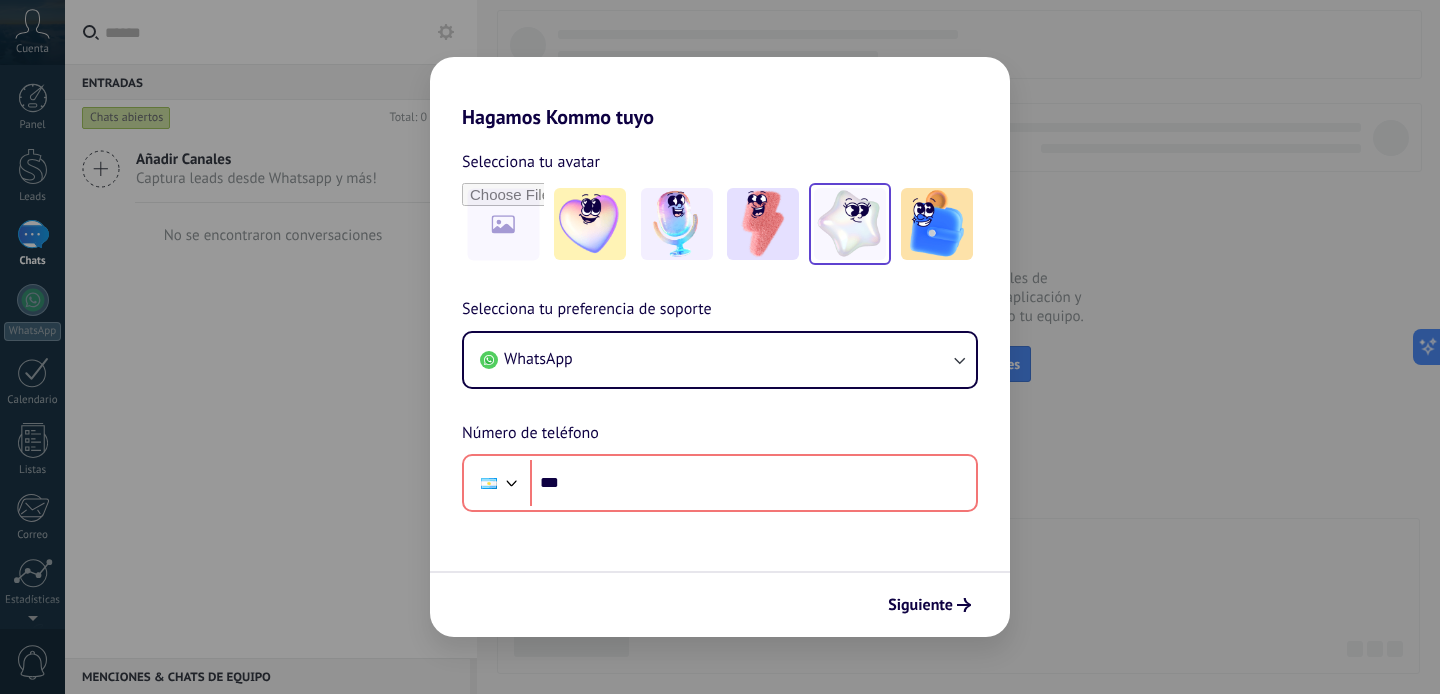 click at bounding box center [850, 224] 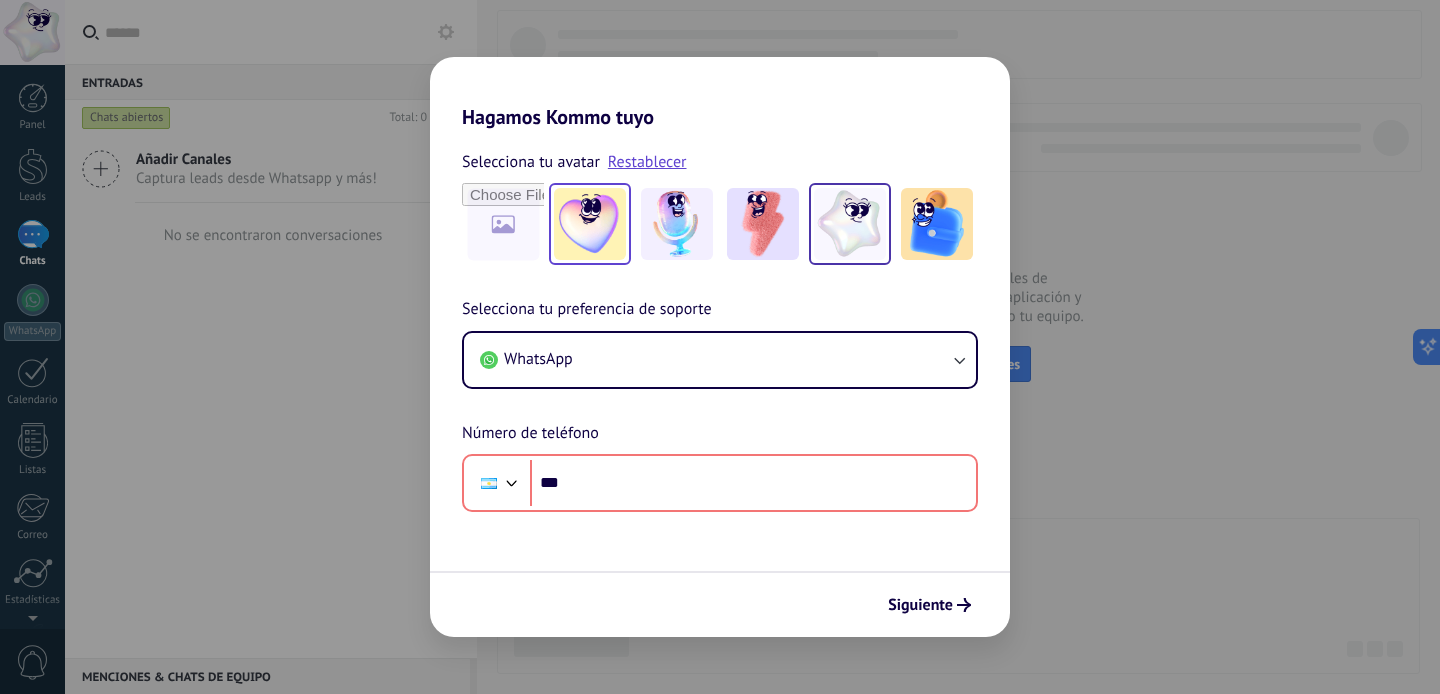 click at bounding box center (590, 224) 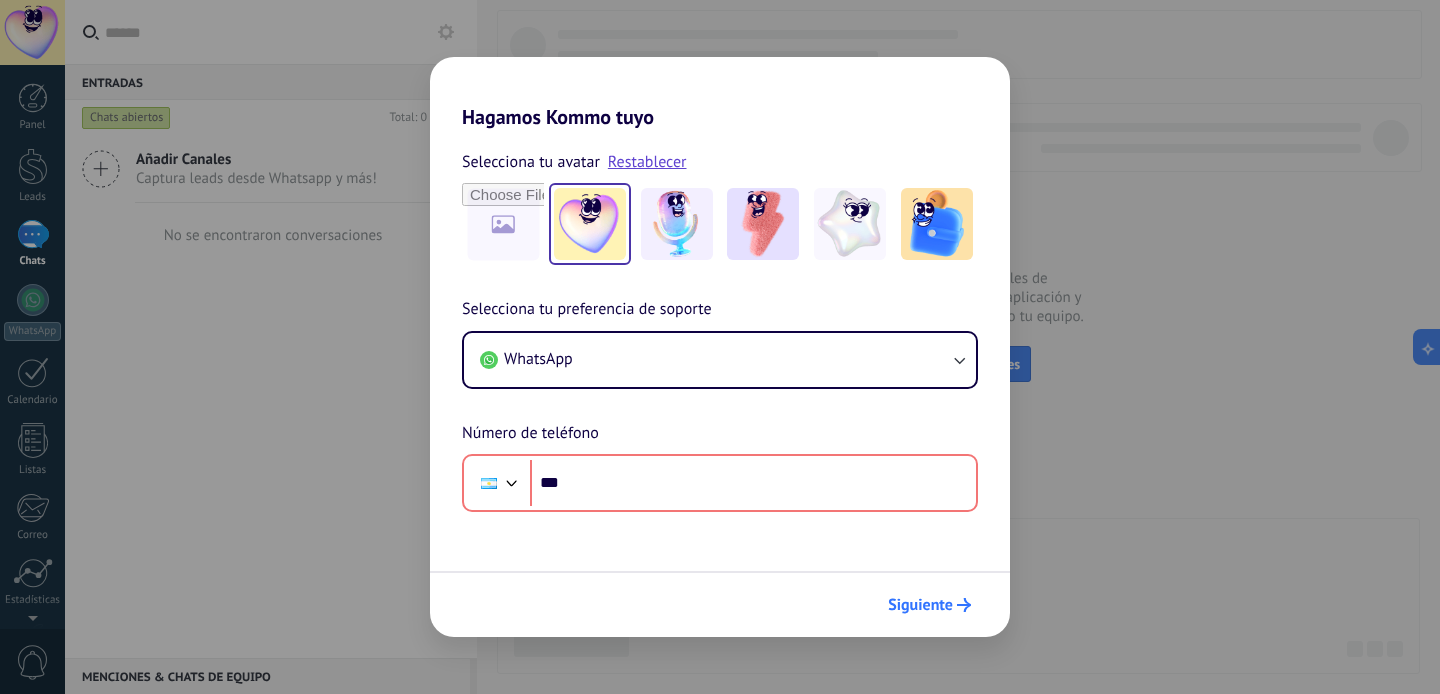 click on "Siguiente" at bounding box center (920, 605) 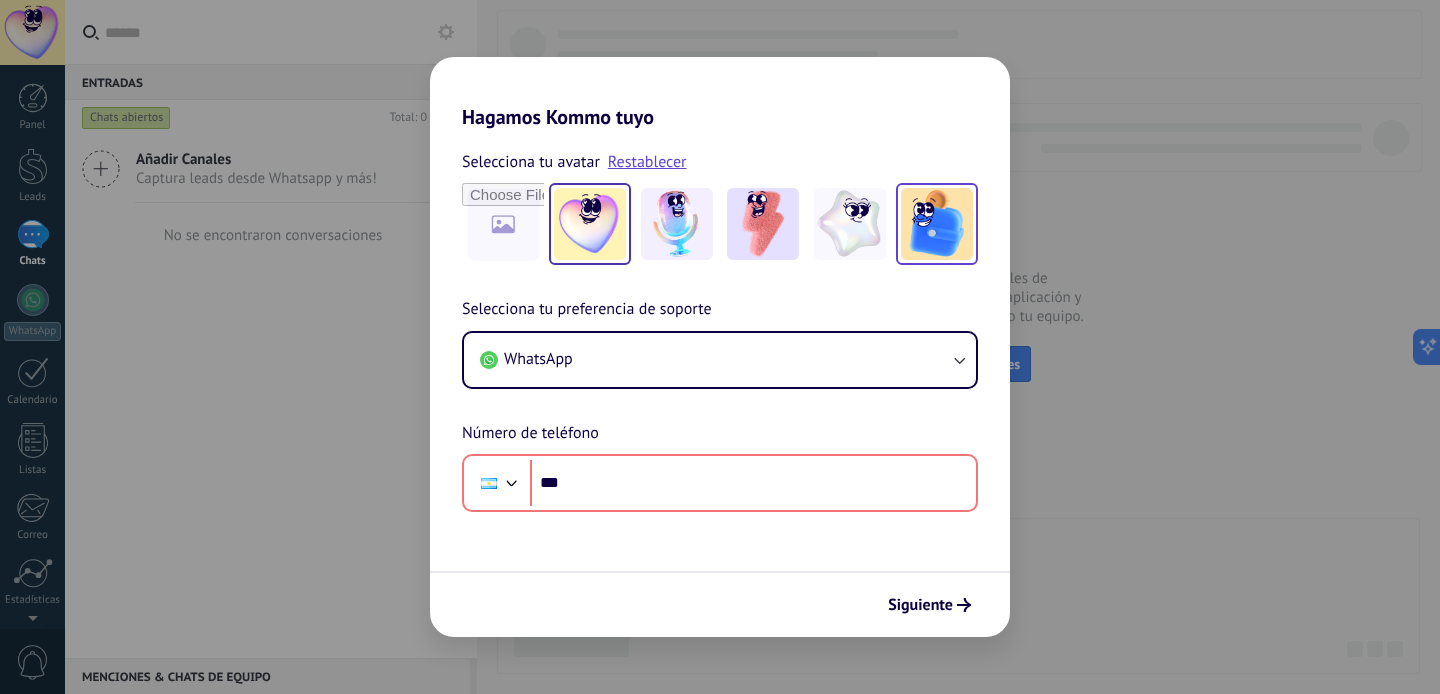 click at bounding box center (937, 224) 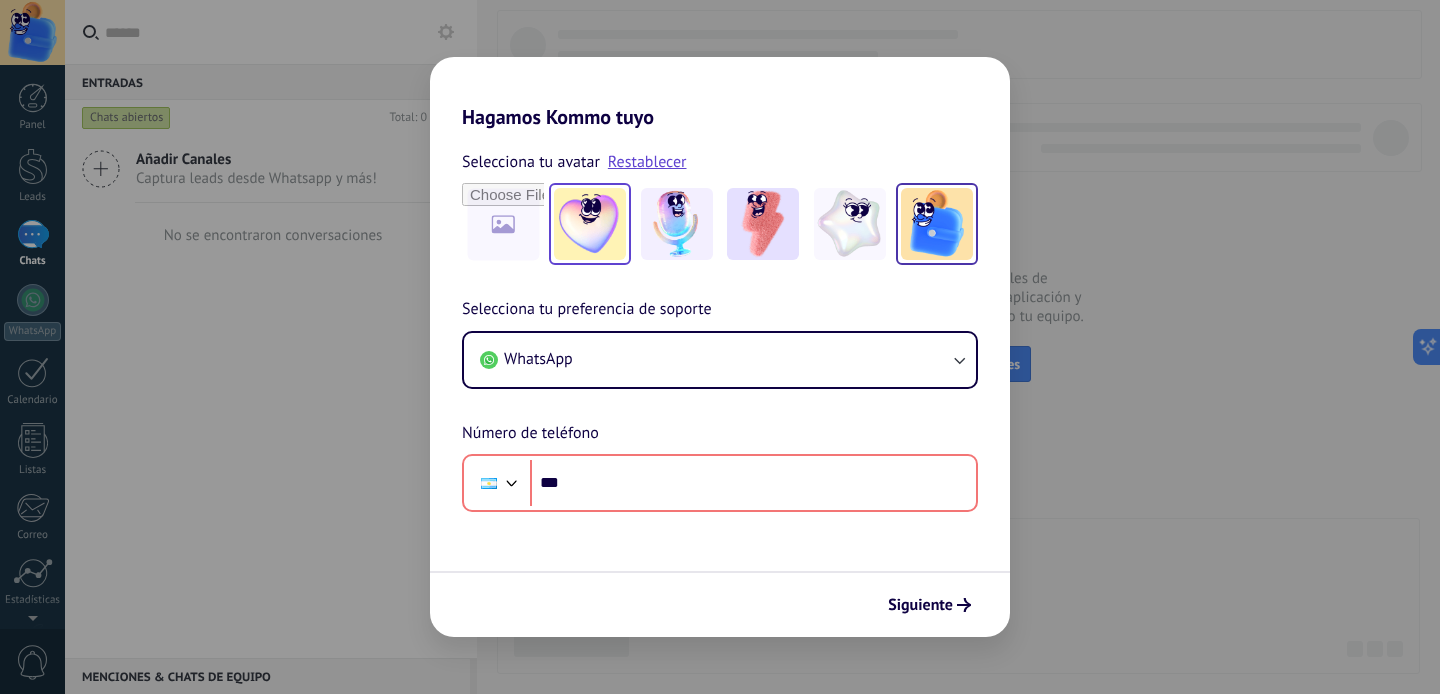 click at bounding box center (590, 224) 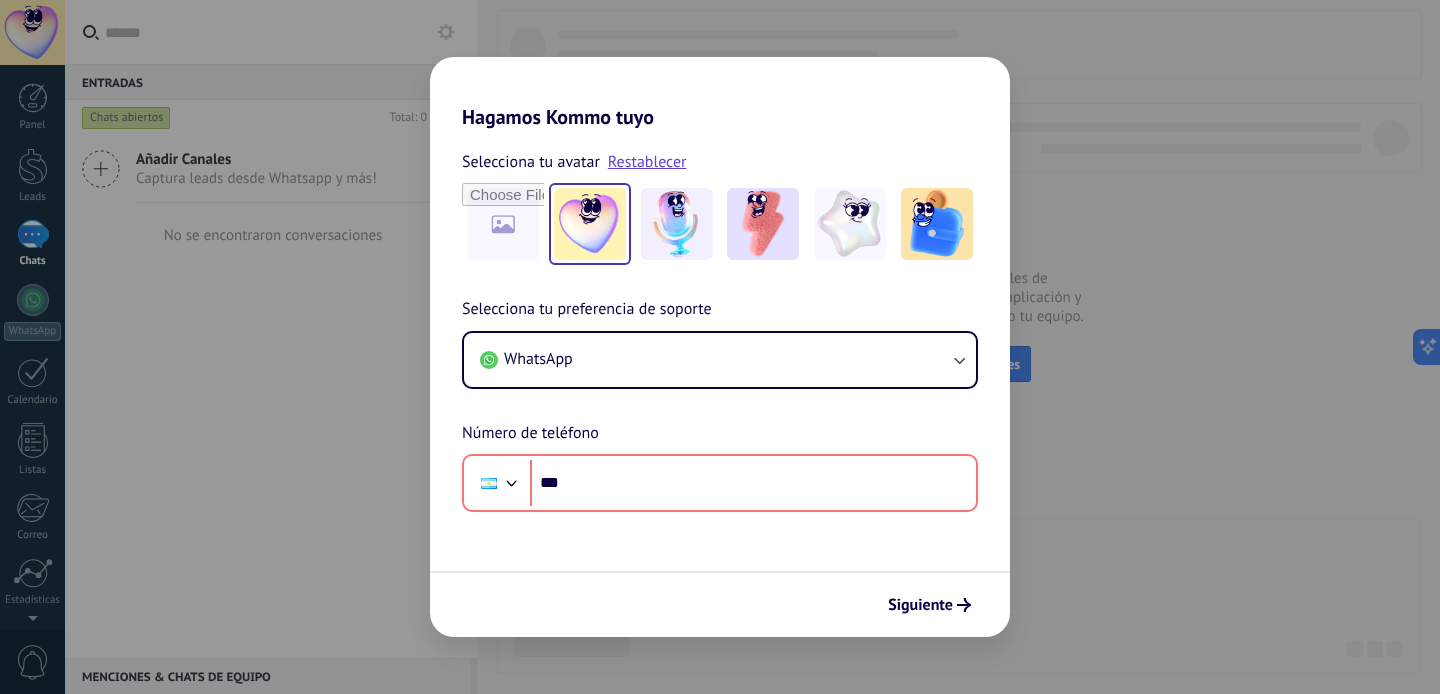 click on "Hagamos Kommo tuyo Selecciona tu avatar Restablecer Selecciona tu preferencia de soporte WhatsApp Número de teléfono Phone *** Siguiente" at bounding box center [720, 347] 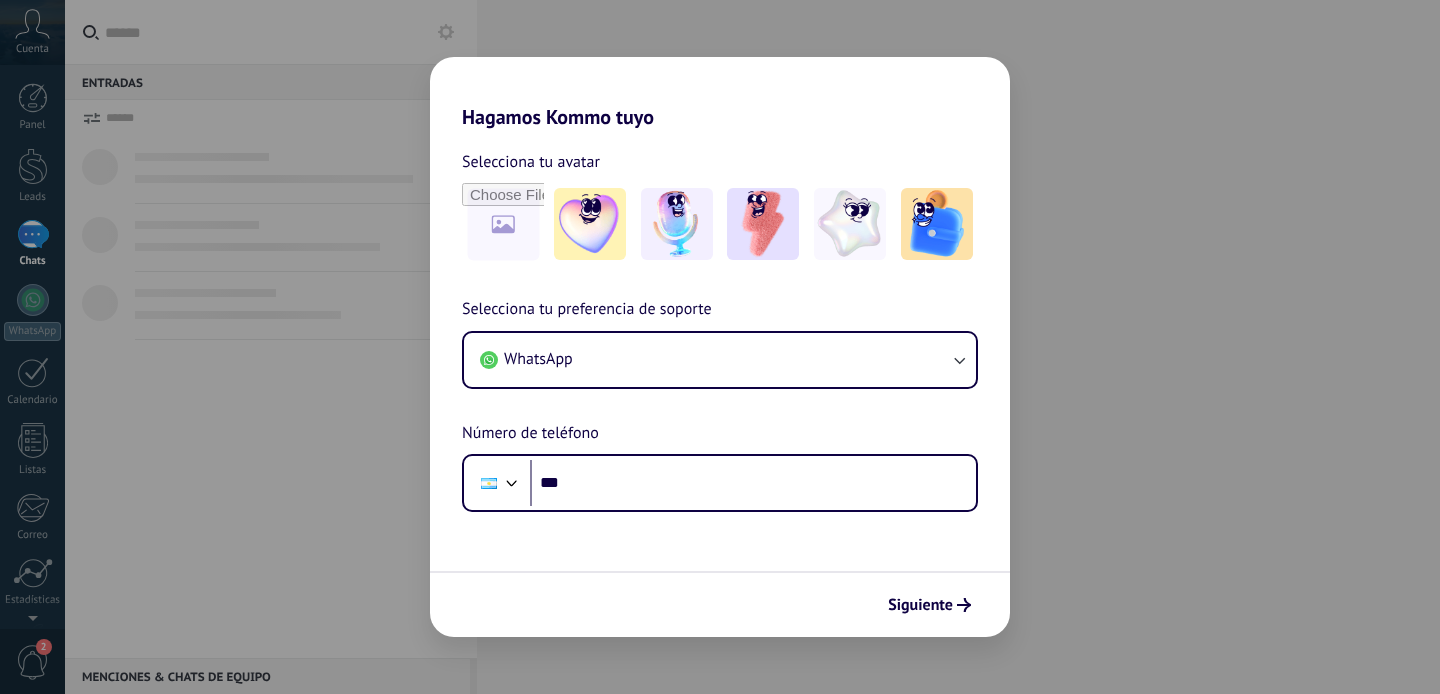 scroll, scrollTop: 0, scrollLeft: 0, axis: both 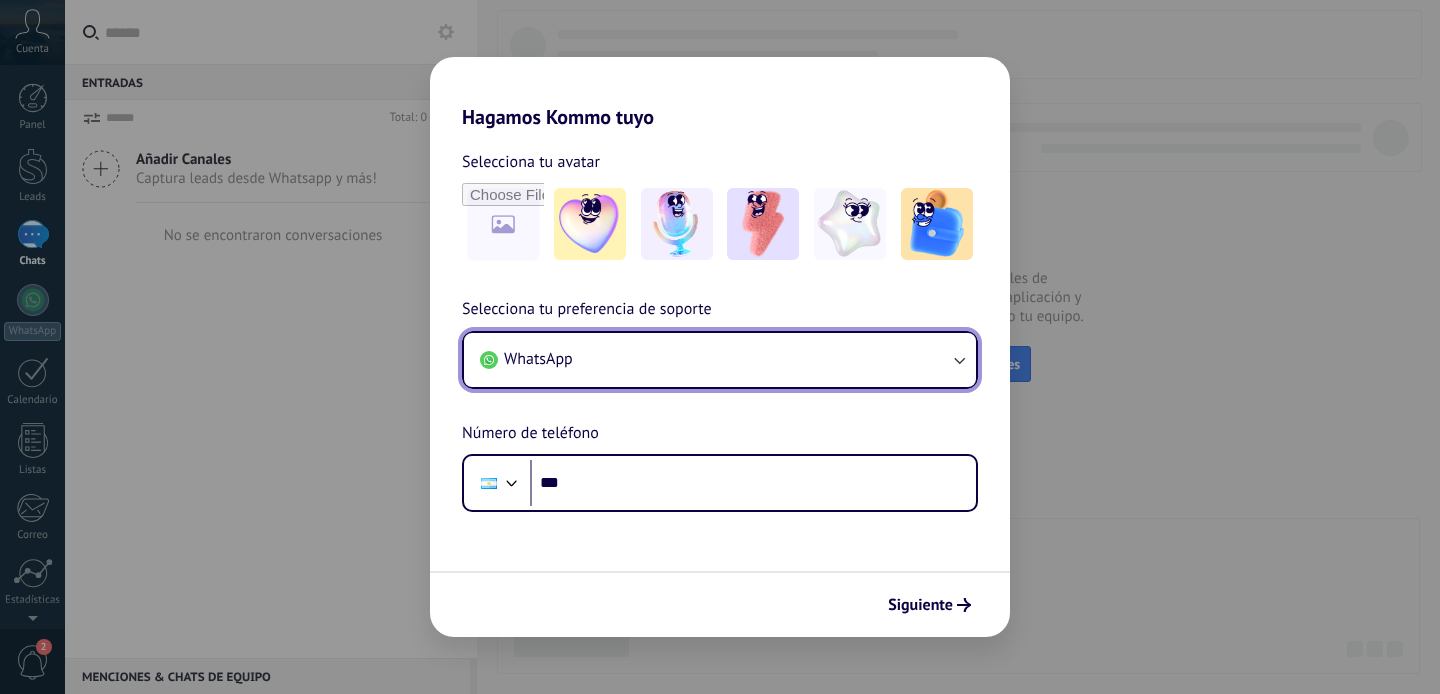 click on "WhatsApp" at bounding box center (720, 360) 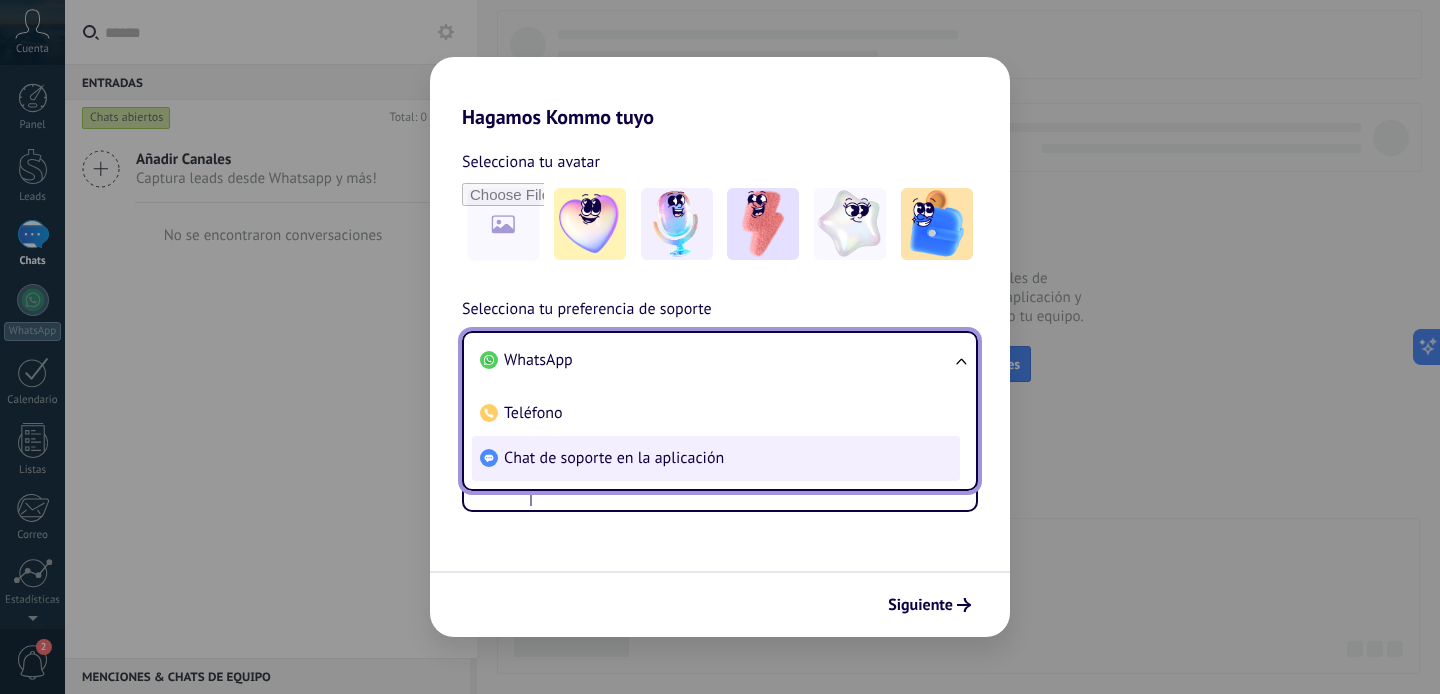 click on "Chat de soporte en la aplicación" at bounding box center (716, 458) 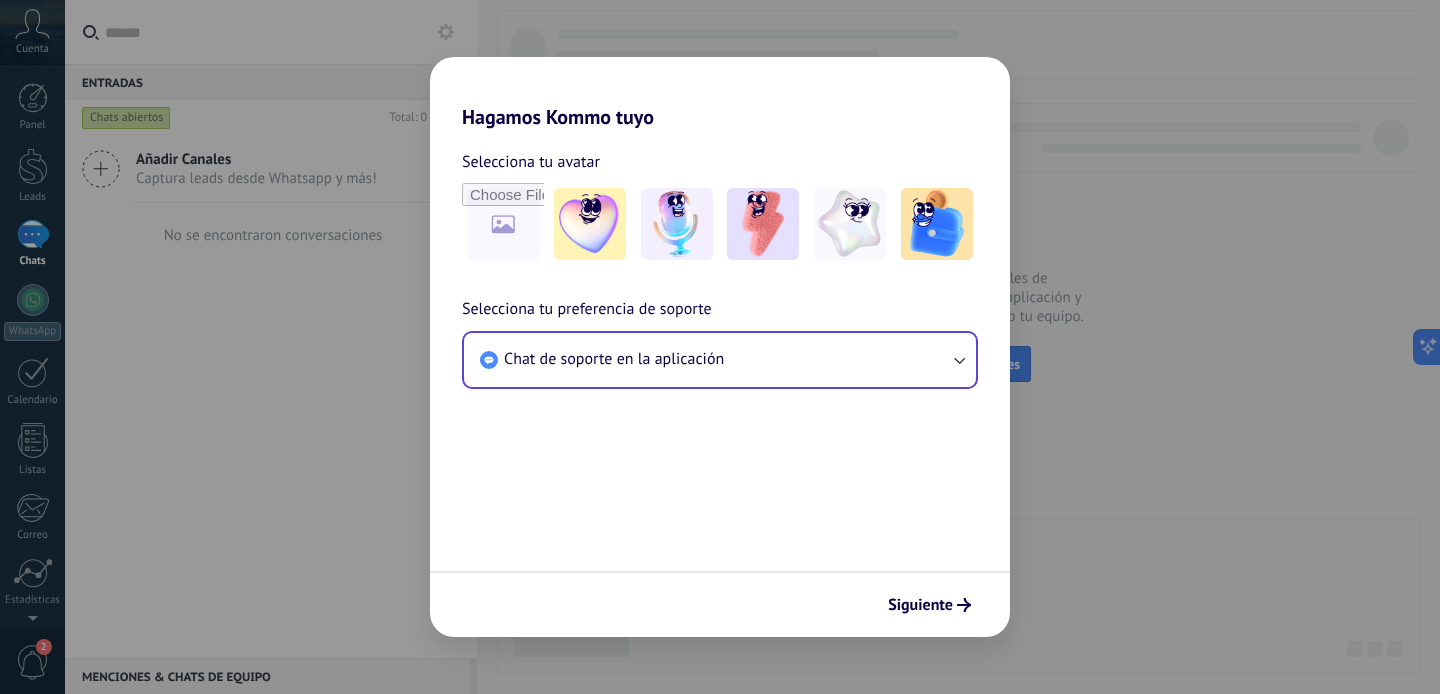click on "Siguiente" at bounding box center (720, 604) 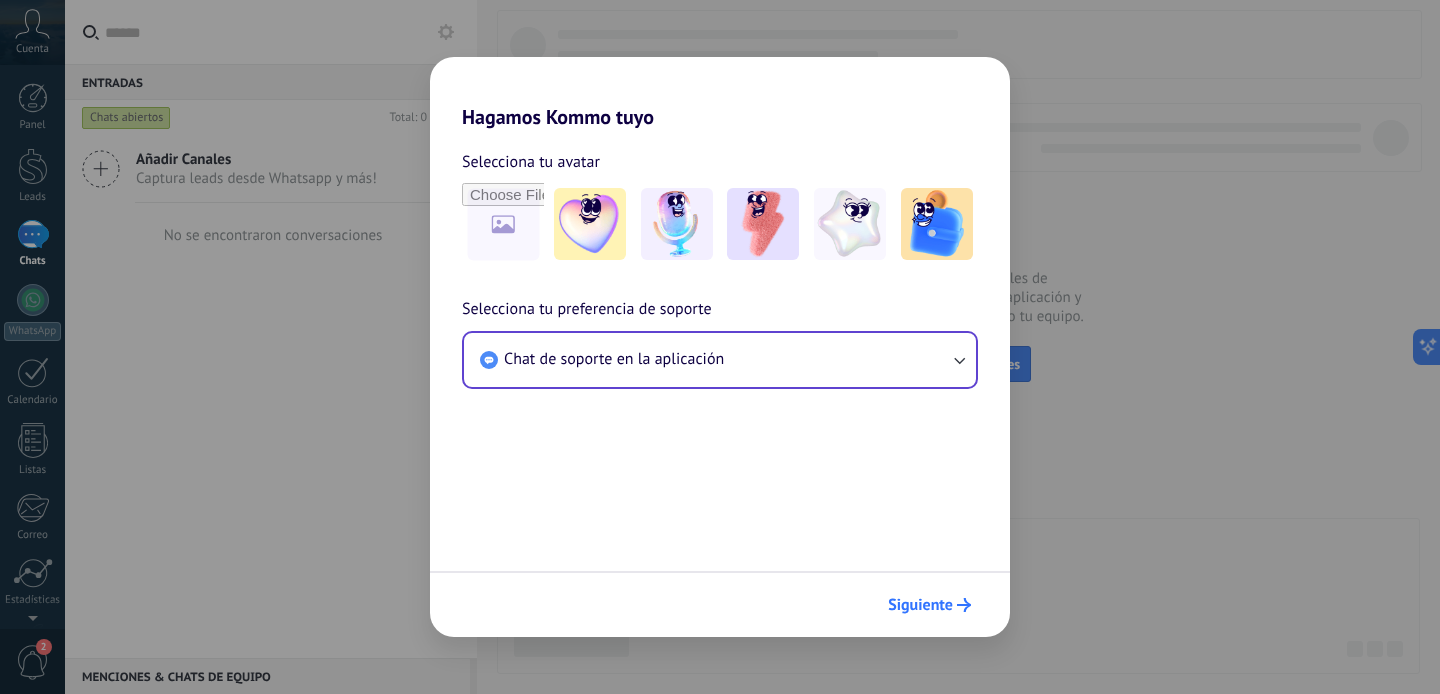 click on "Siguiente" at bounding box center [920, 605] 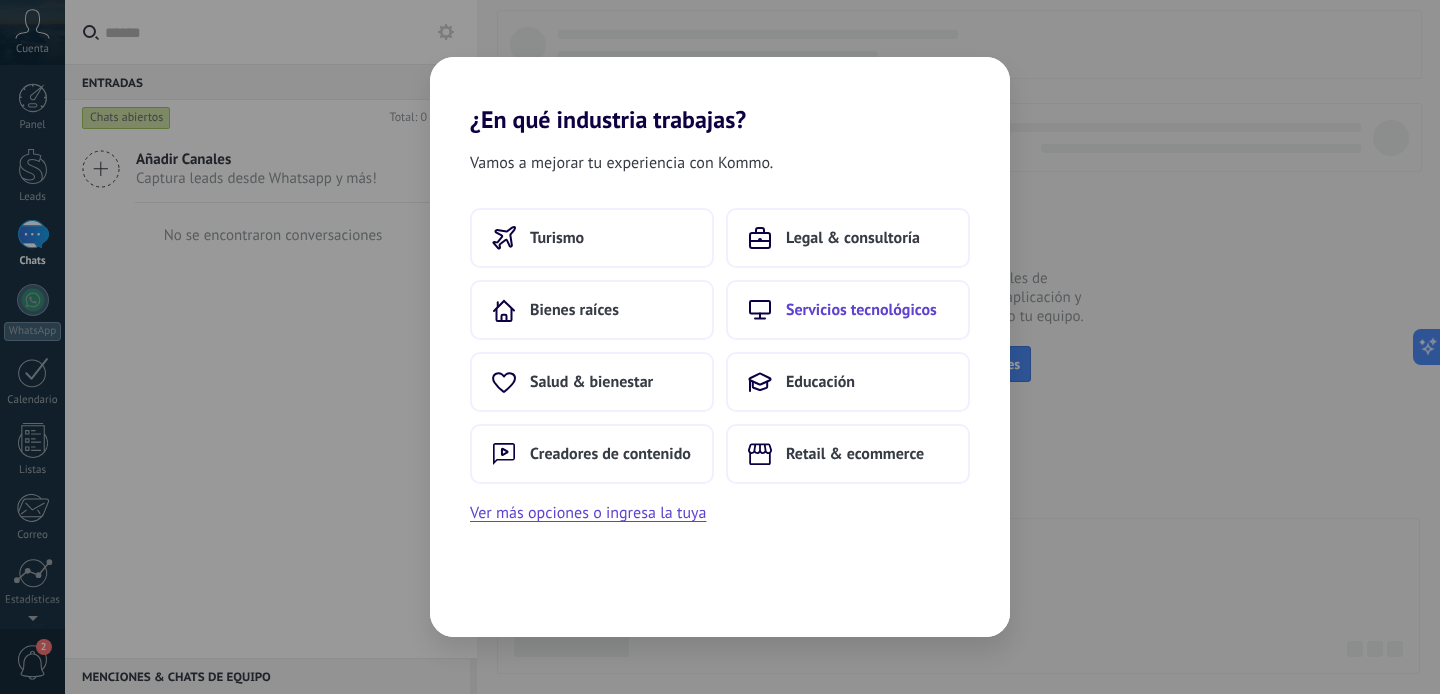 scroll, scrollTop: 0, scrollLeft: 0, axis: both 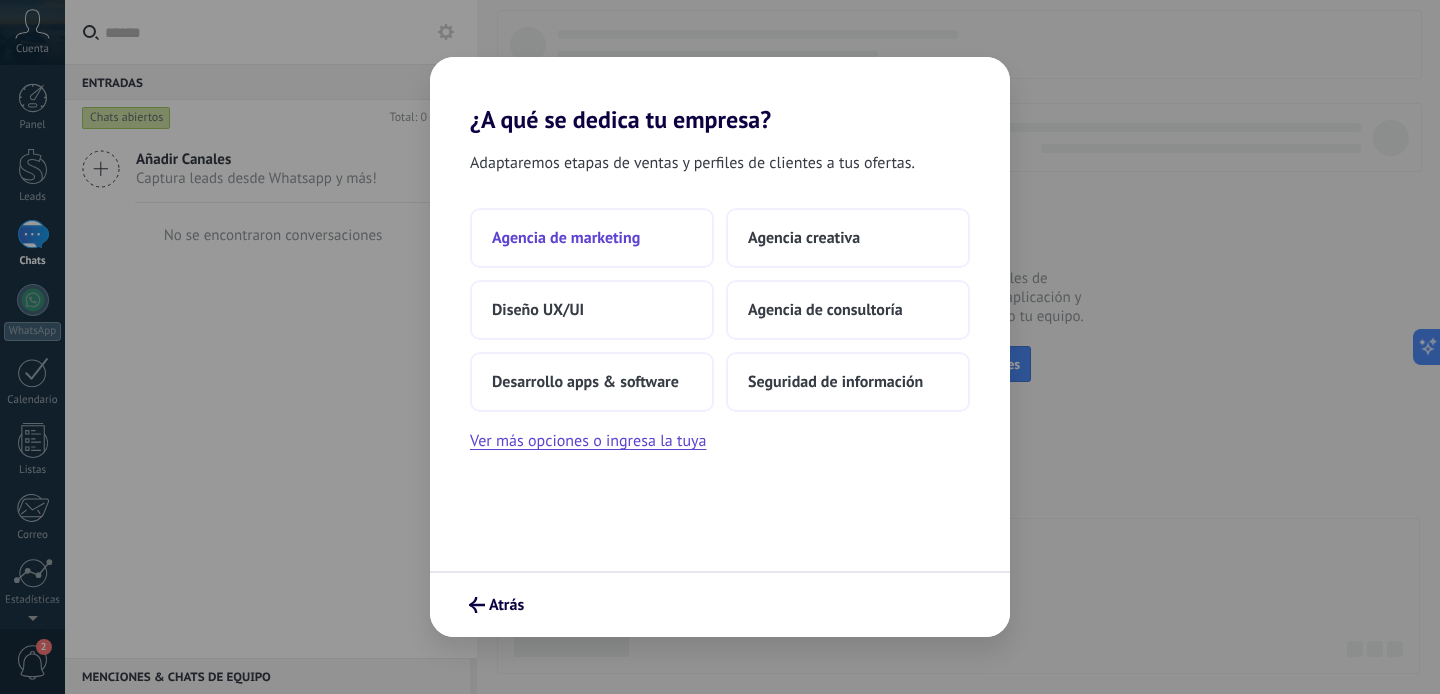 click on "Agencia de marketing" at bounding box center (592, 238) 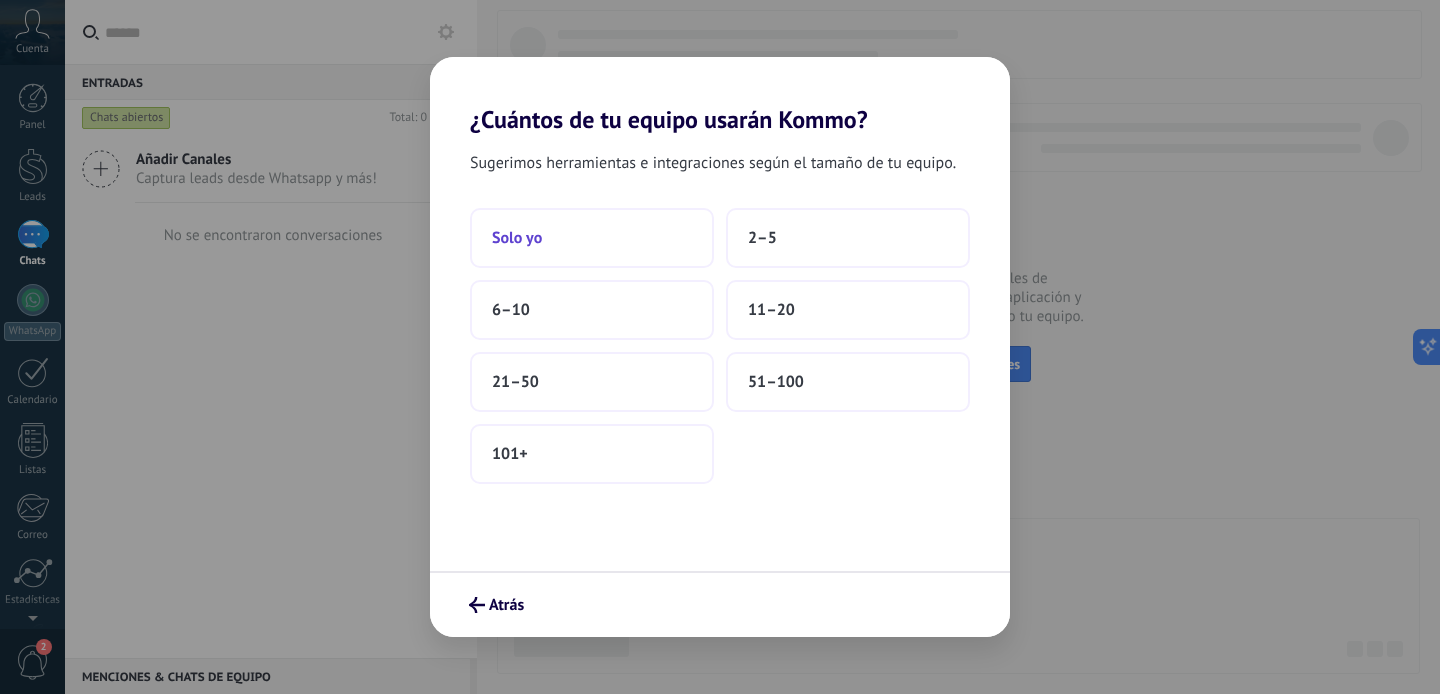 click on "Solo yo" at bounding box center (592, 238) 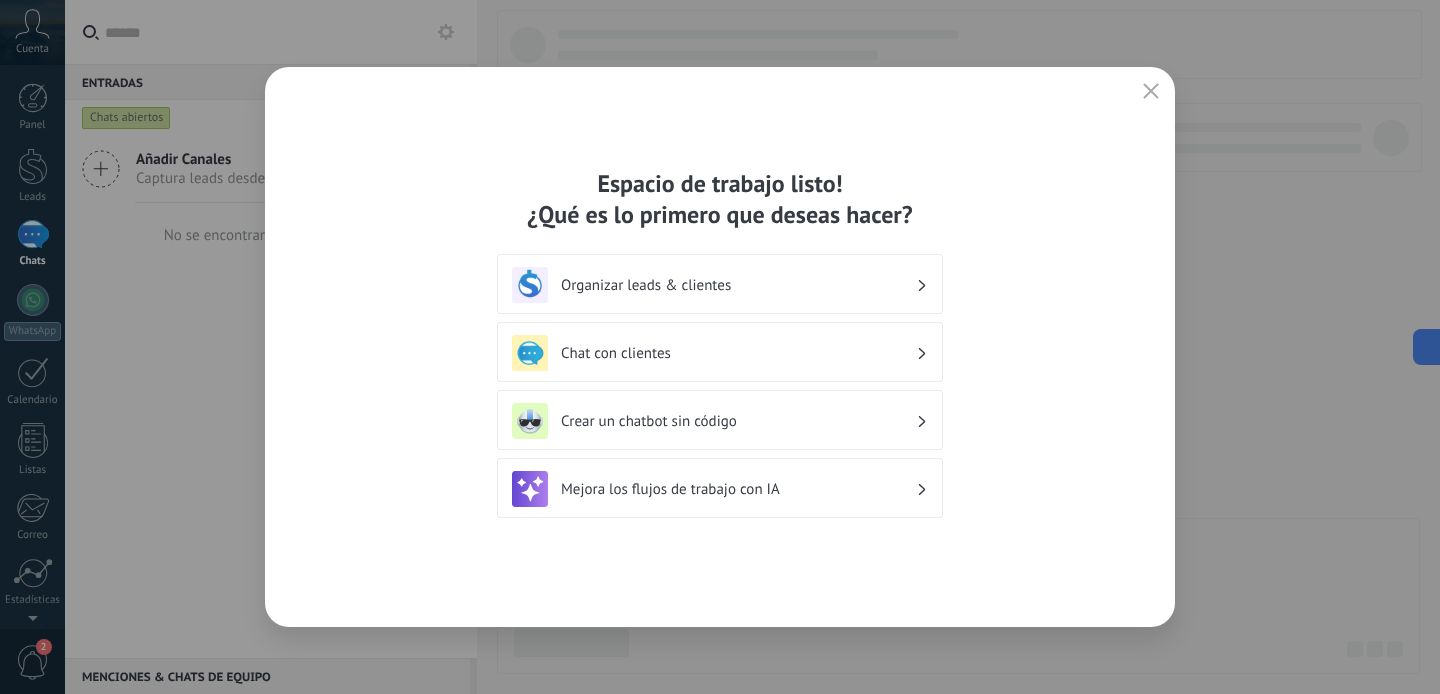 click 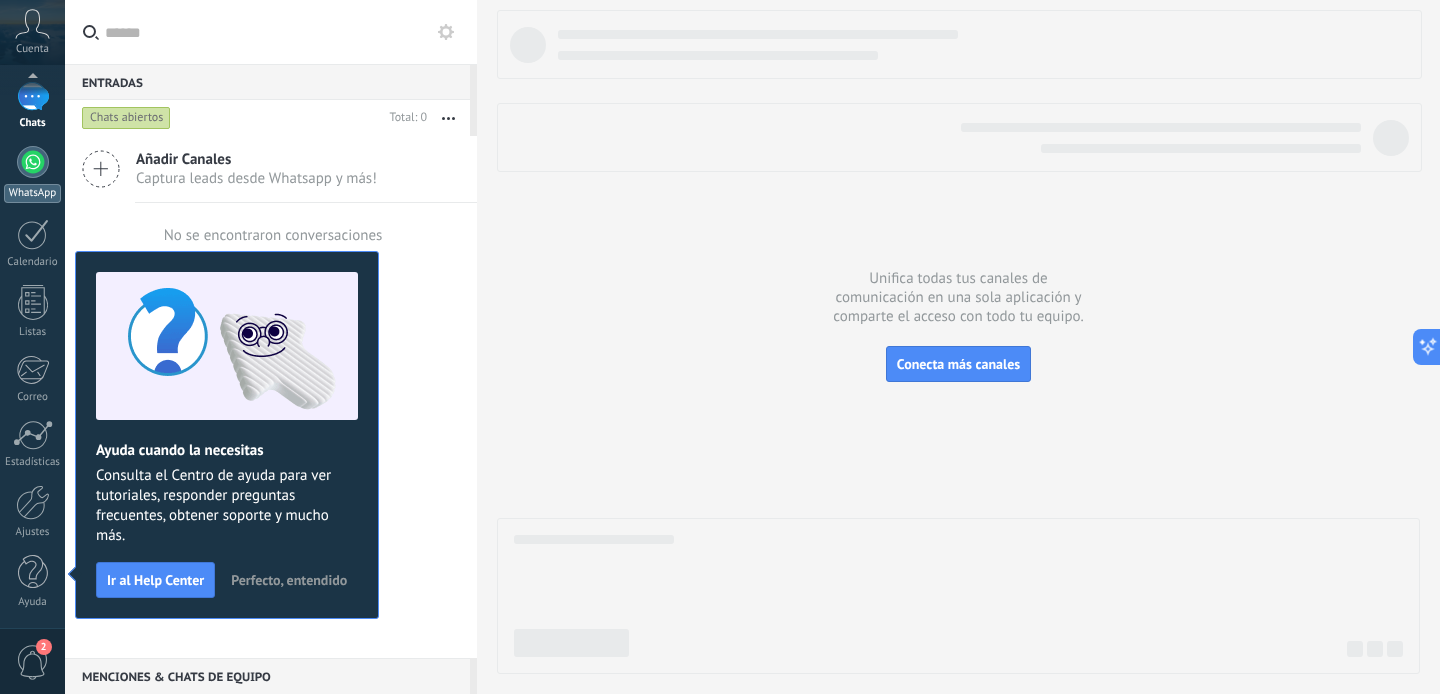 click on "WhatsApp" at bounding box center [32, 174] 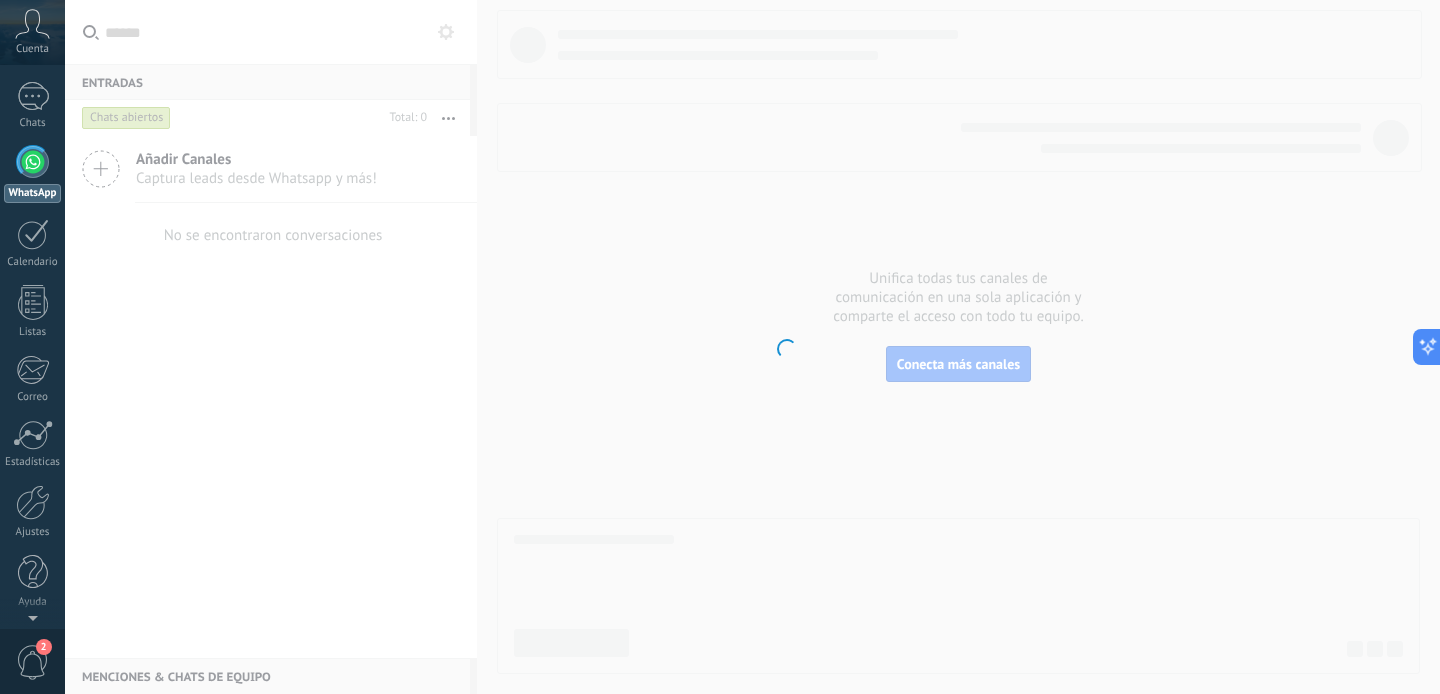 scroll, scrollTop: 0, scrollLeft: 0, axis: both 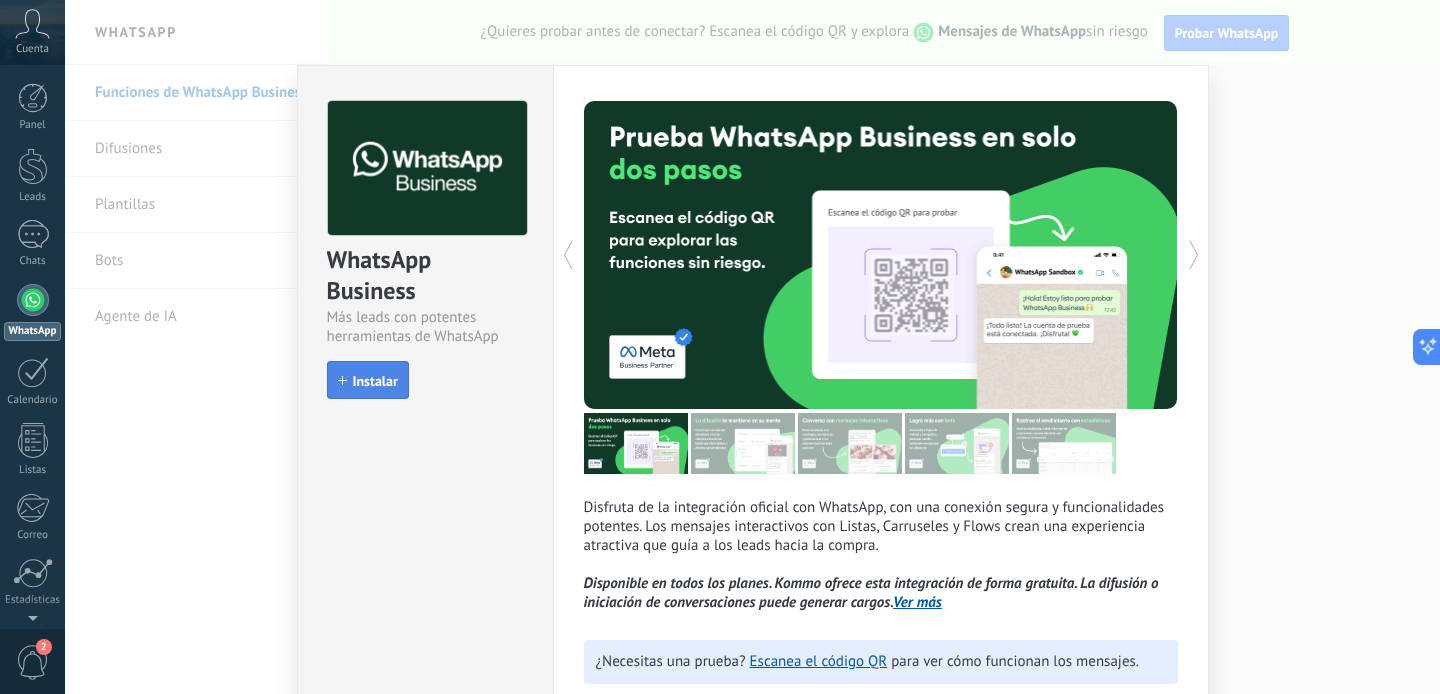 click on "Instalar" at bounding box center [368, 380] 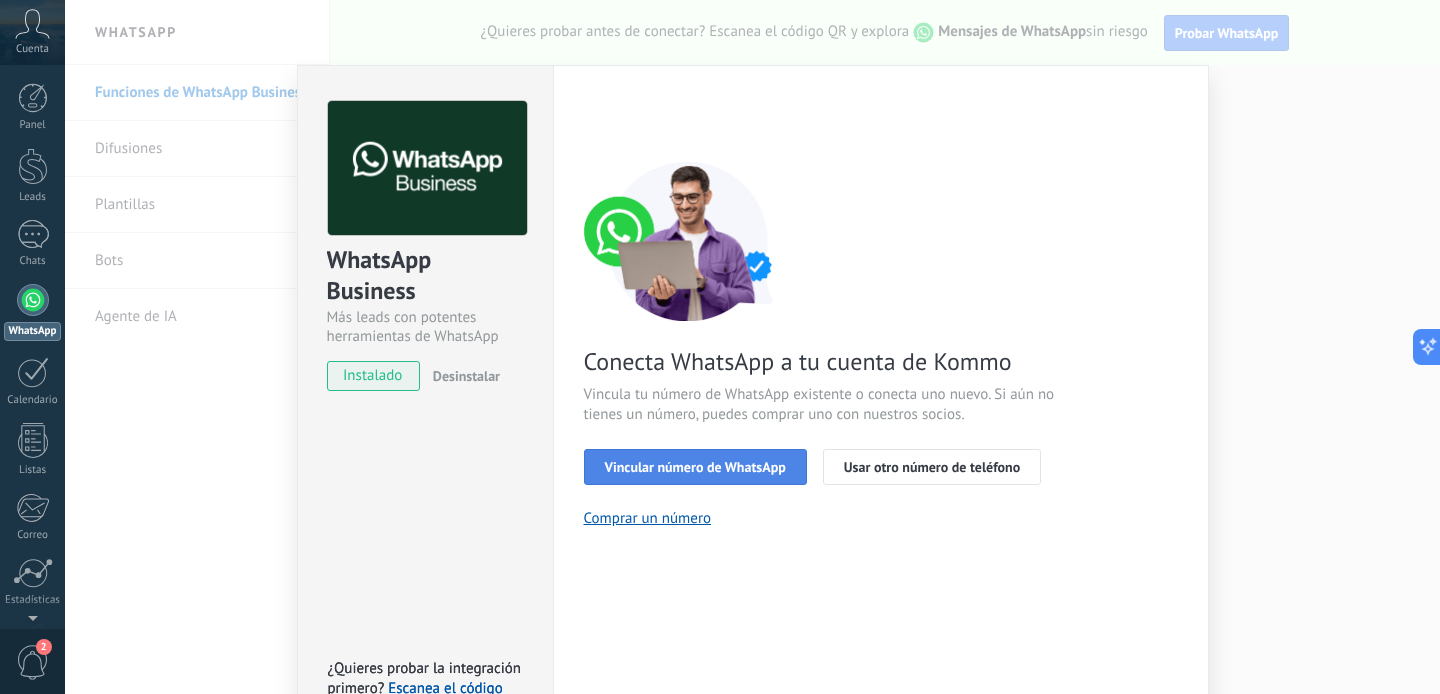click on "Vincular número de WhatsApp" at bounding box center (695, 467) 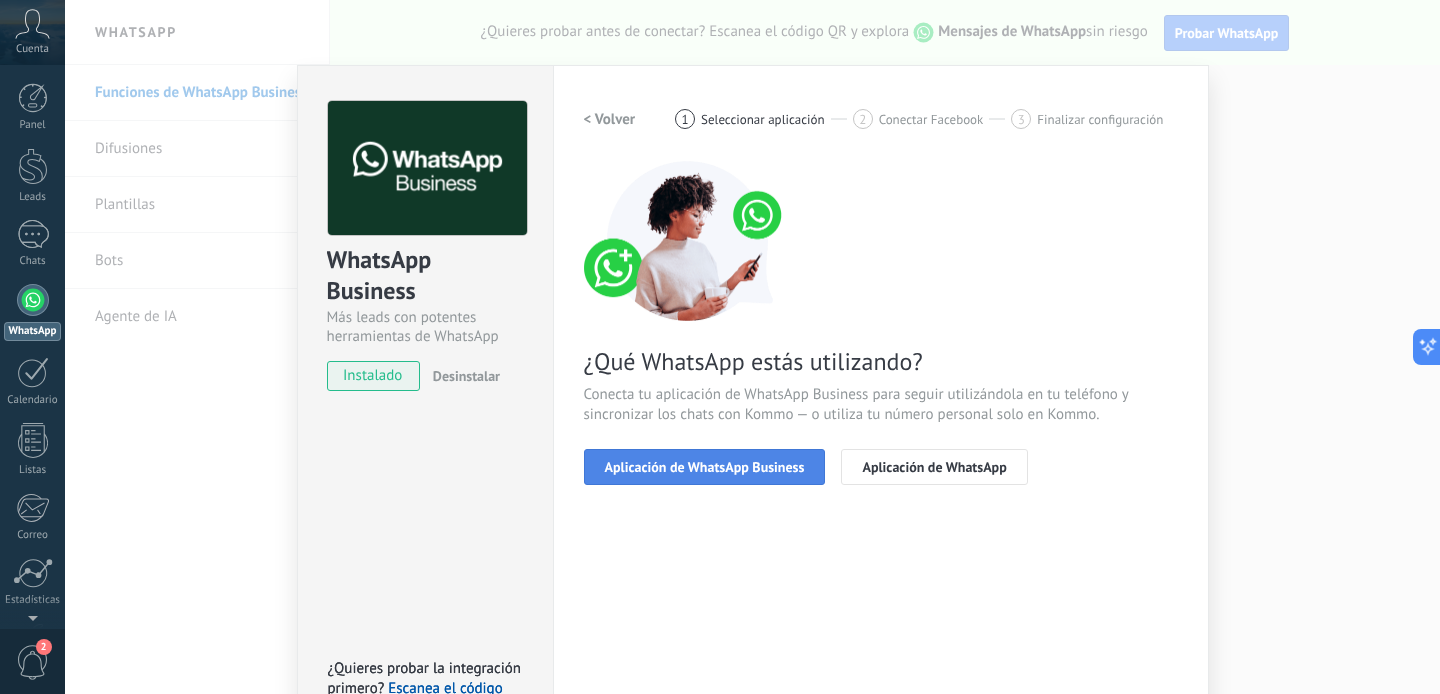 click on "Aplicación de WhatsApp Business" at bounding box center [705, 467] 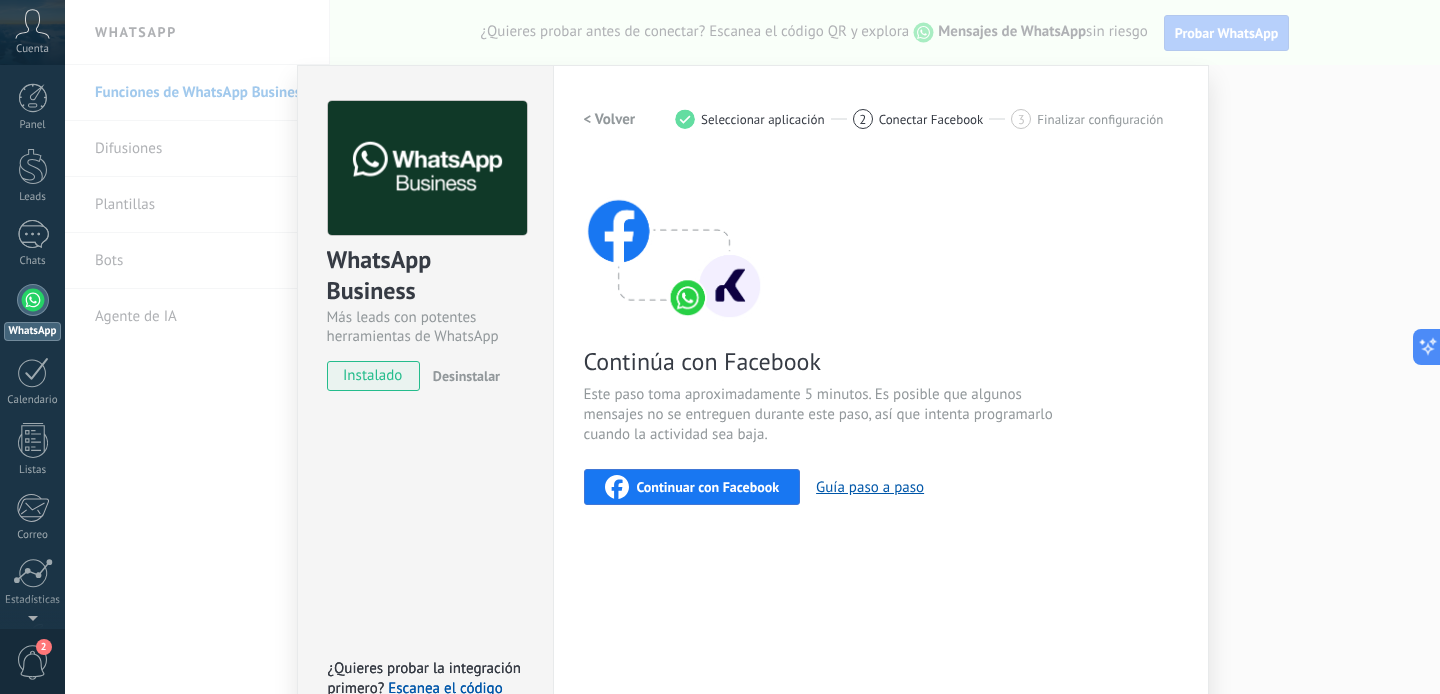 click on "Continuar con Facebook" at bounding box center [708, 487] 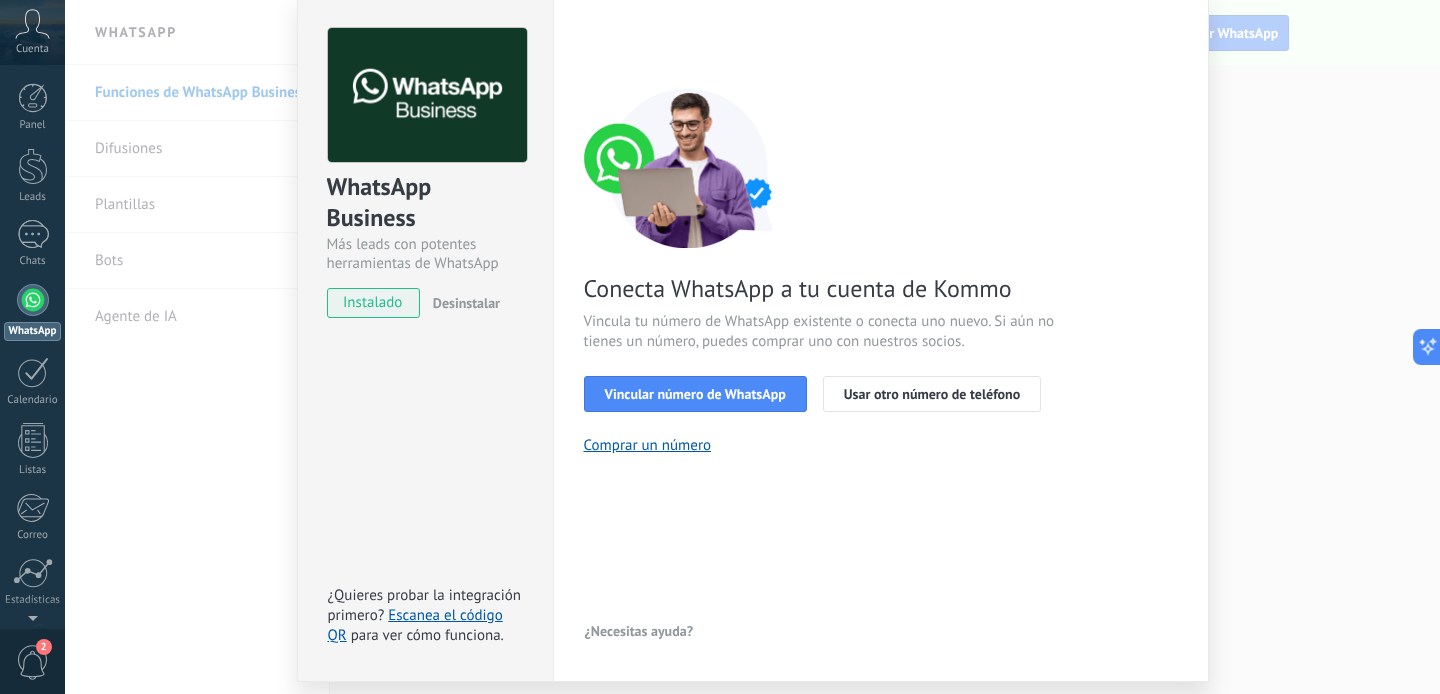 scroll, scrollTop: 0, scrollLeft: 0, axis: both 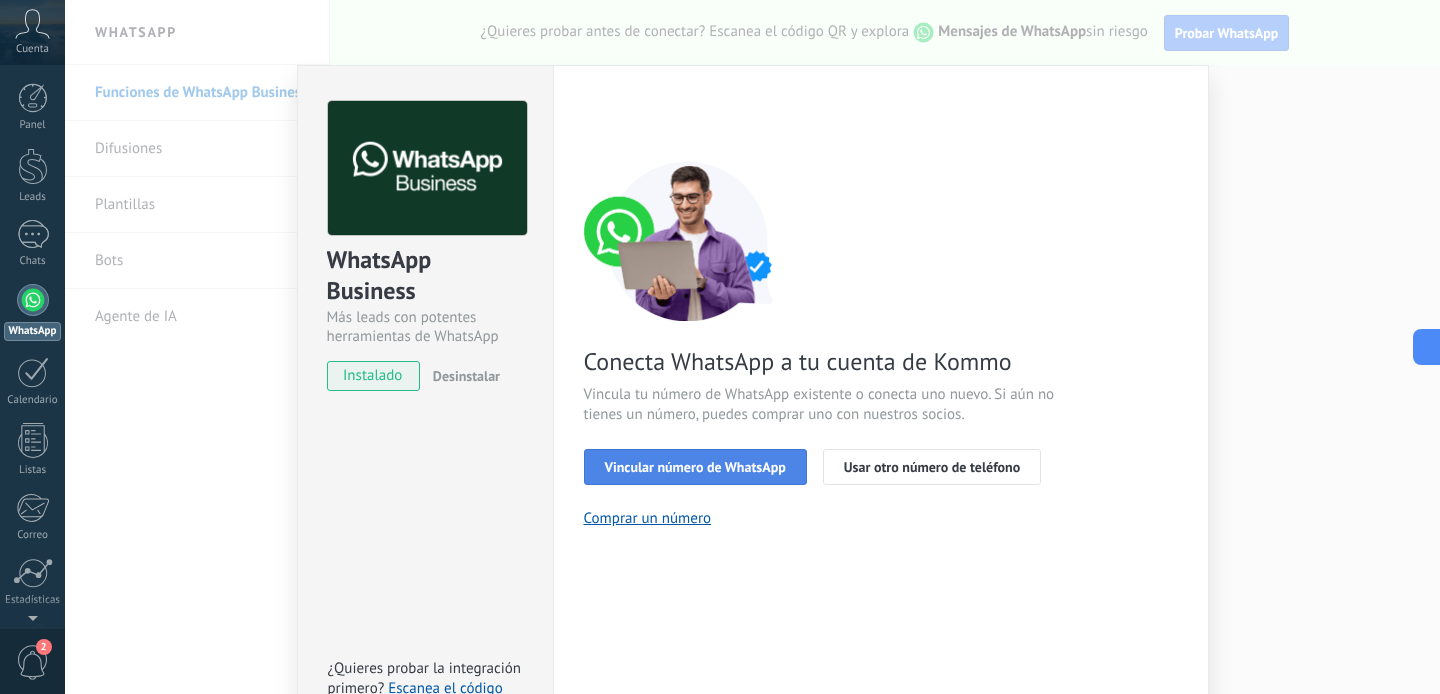 click on "Vincular número de WhatsApp" at bounding box center [695, 467] 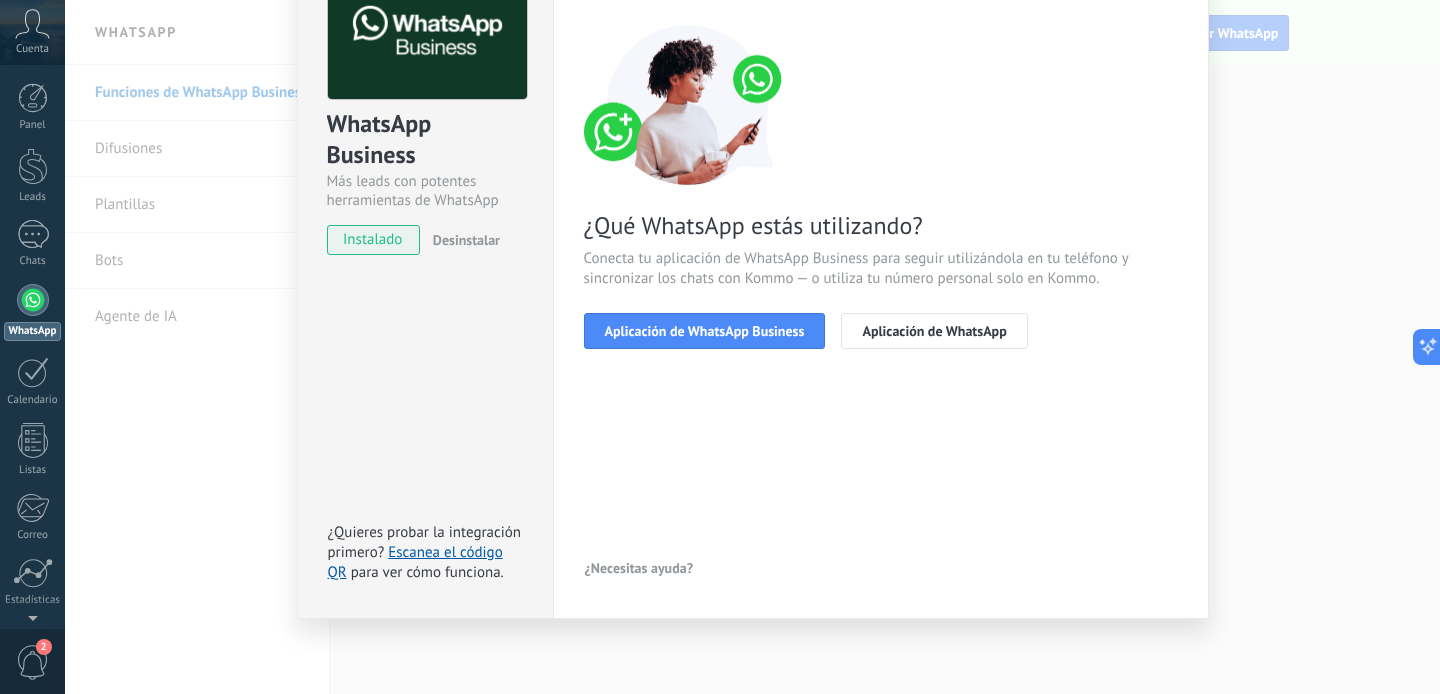 scroll, scrollTop: 130, scrollLeft: 0, axis: vertical 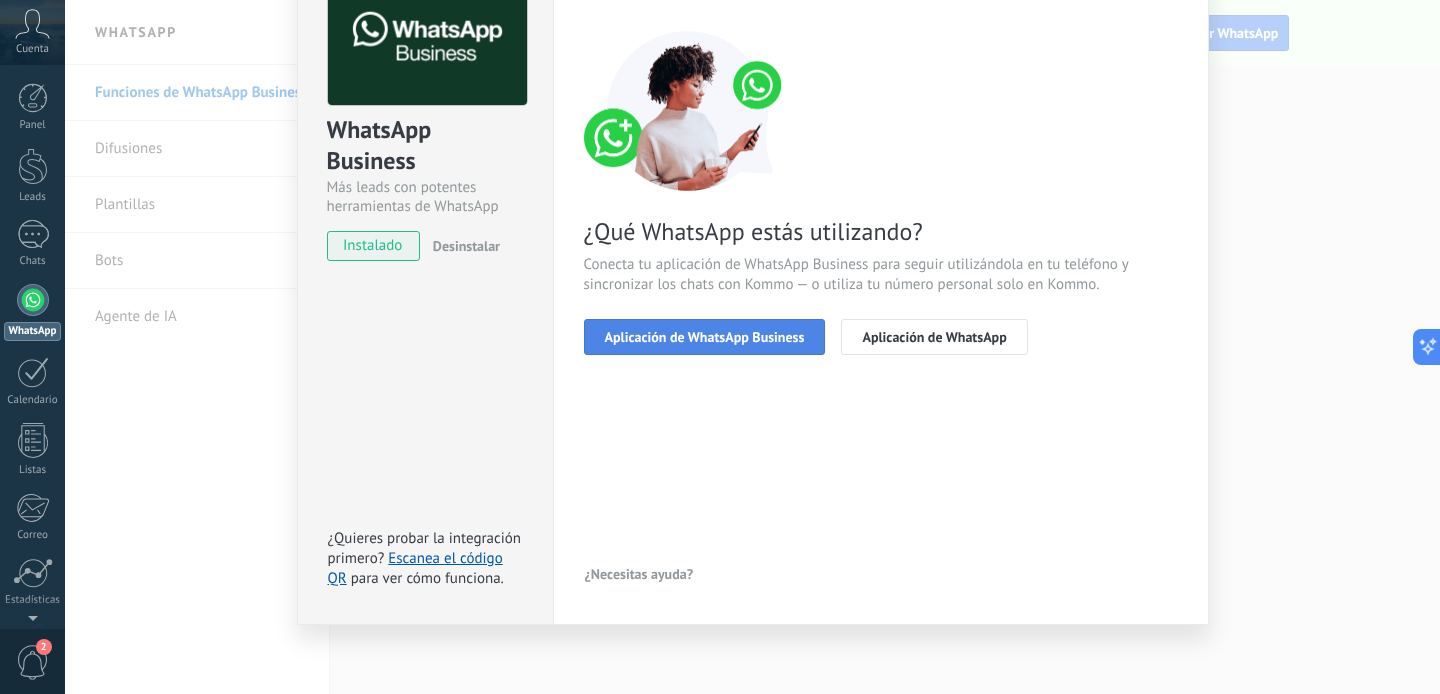 click on "Aplicación de WhatsApp Business" at bounding box center [705, 337] 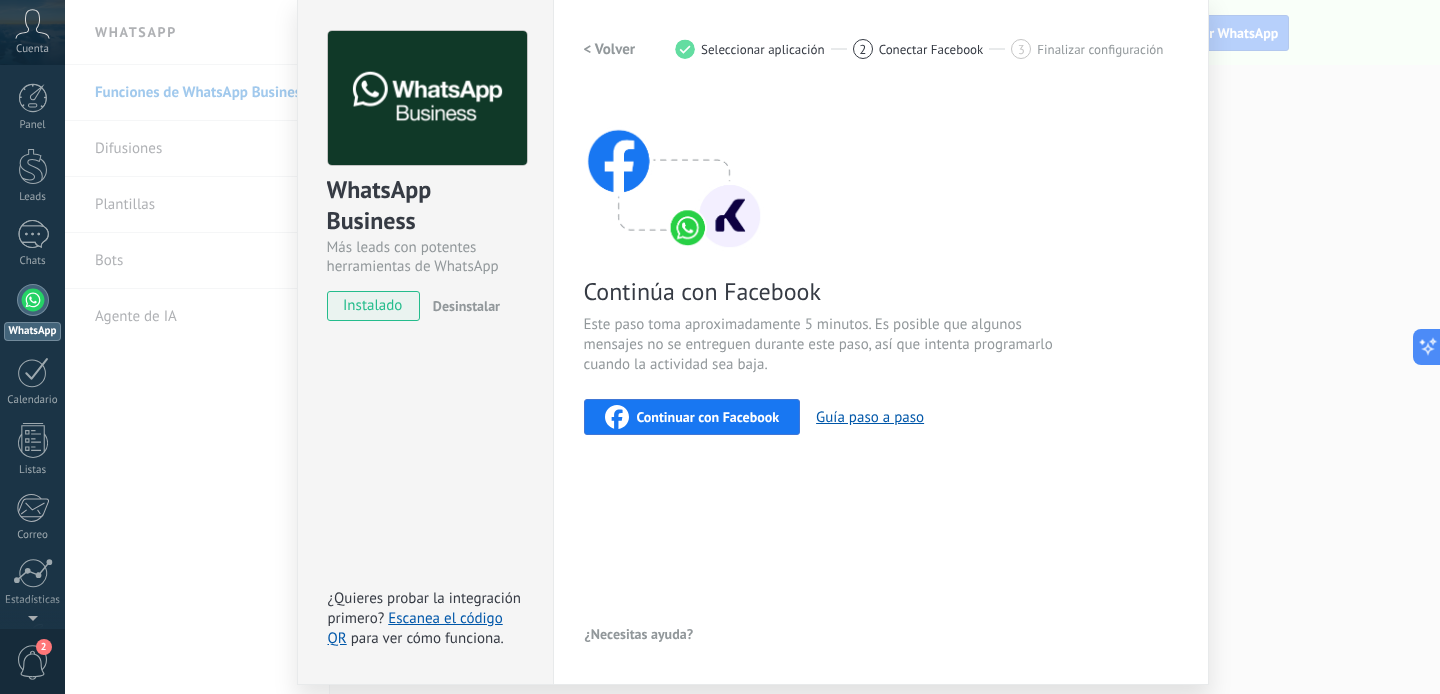 scroll, scrollTop: 0, scrollLeft: 0, axis: both 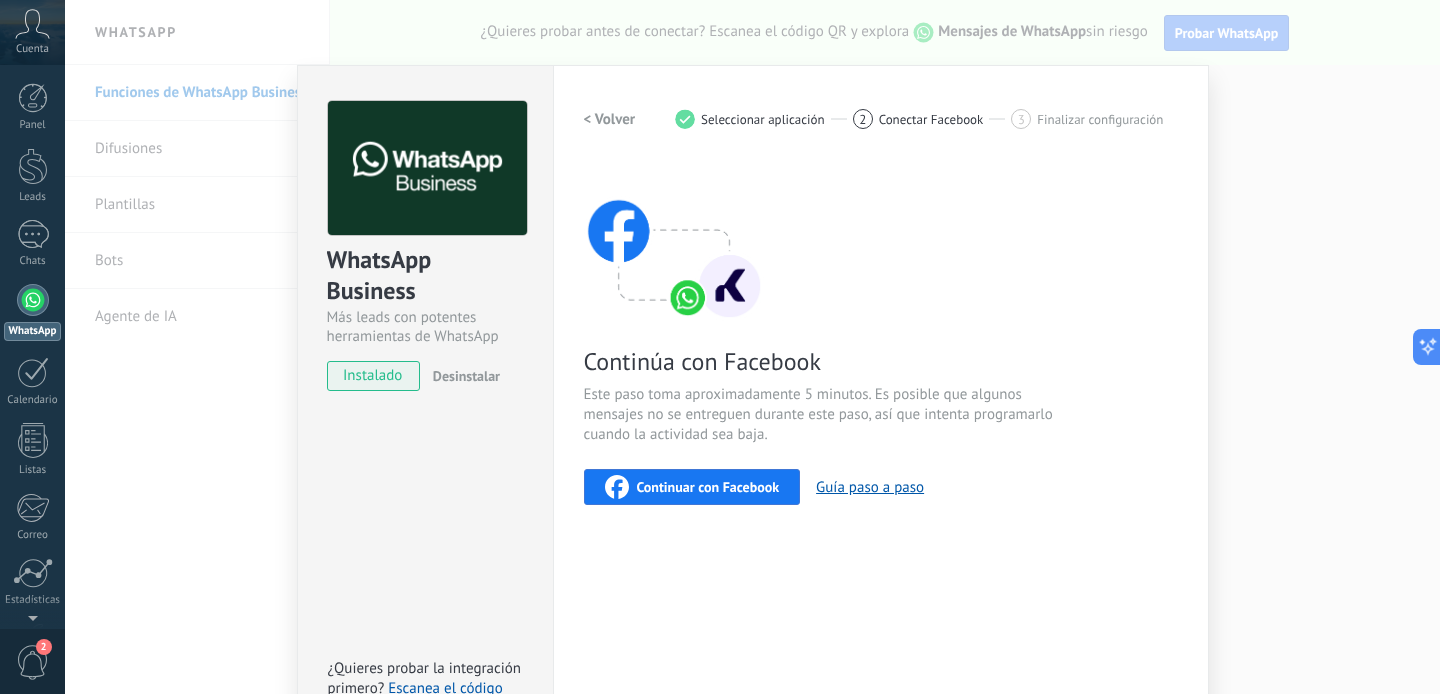 click on "Continuar con Facebook" at bounding box center (708, 487) 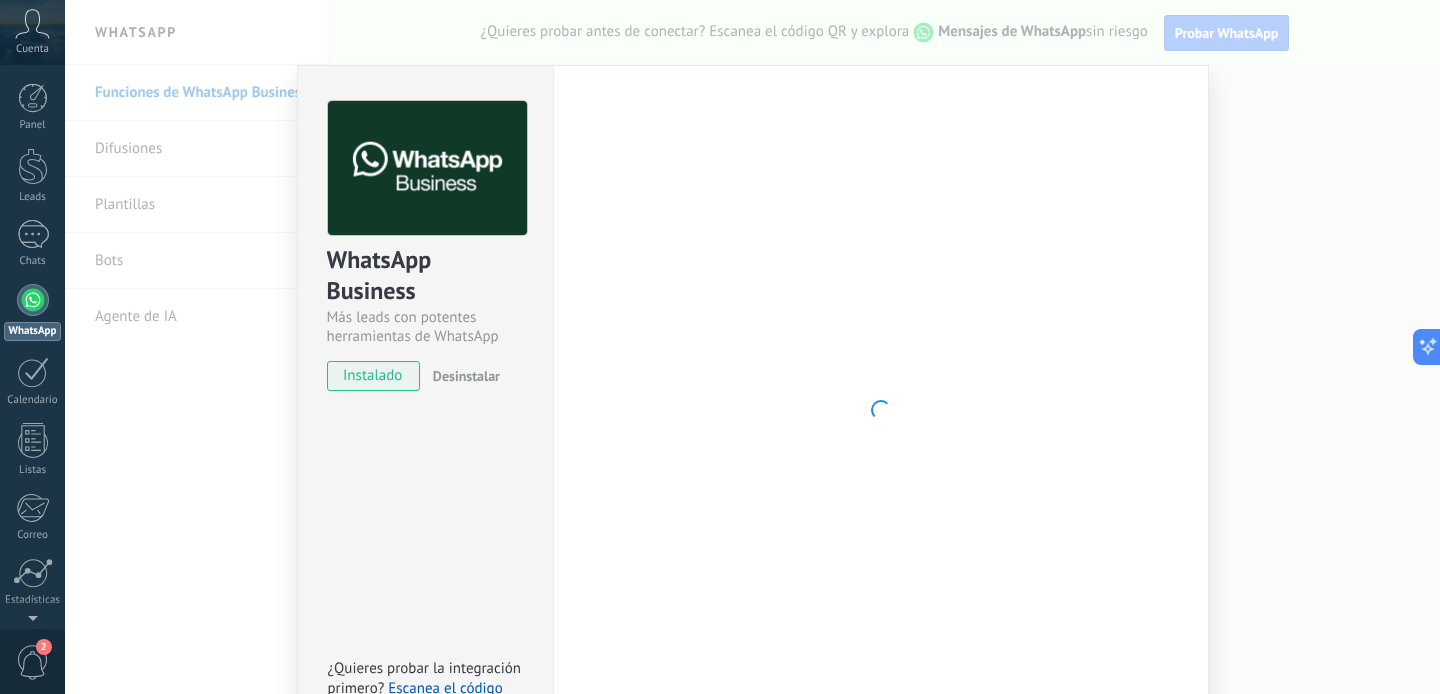 scroll, scrollTop: 136, scrollLeft: 0, axis: vertical 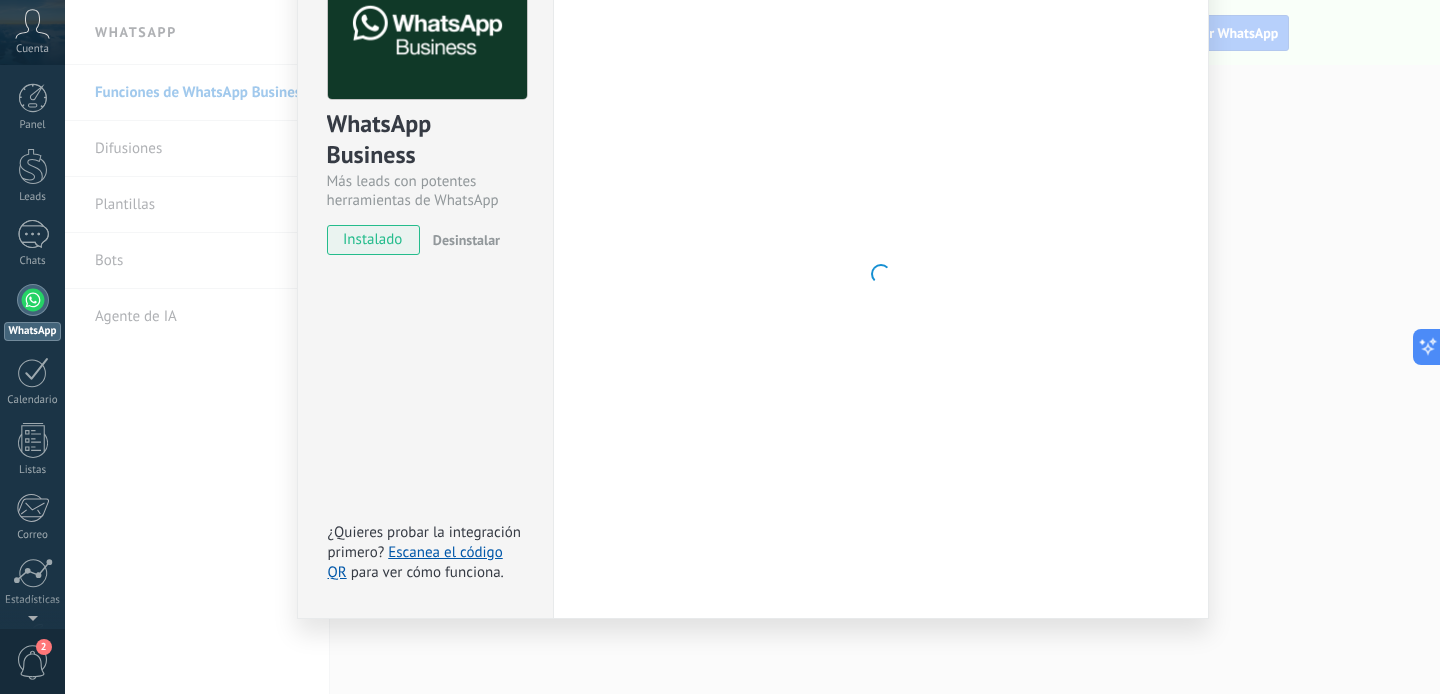 click on "WhatsApp Business Más leads con potentes herramientas de WhatsApp instalado Desinstalar ¿Quieres probar la integración primero?   Escanea el código QR   para ver cómo funciona. Configuraciones Autorizaciones This tab logs the users who have granted integration access to this account. If you want to to remove a user's ability to send requests to the account on behalf of this integration, you can revoke access. If access is revoked from all users, the integration will stop working. This app is installed, but no one has given it access yet. WhatsApp Cloud API más _:  Guardar < Volver 1 Seleccionar aplicación 2 Conectar Facebook  3 Finalizar configuración Continúa con Facebook Este paso toma aproximadamente 5 minutos. Es posible que algunos mensajes no se entreguen durante este paso, así que intenta programarlo cuando la actividad sea baja. Continuar con Facebook Guía paso a paso ¿Necesitas ayuda?" at bounding box center (752, 347) 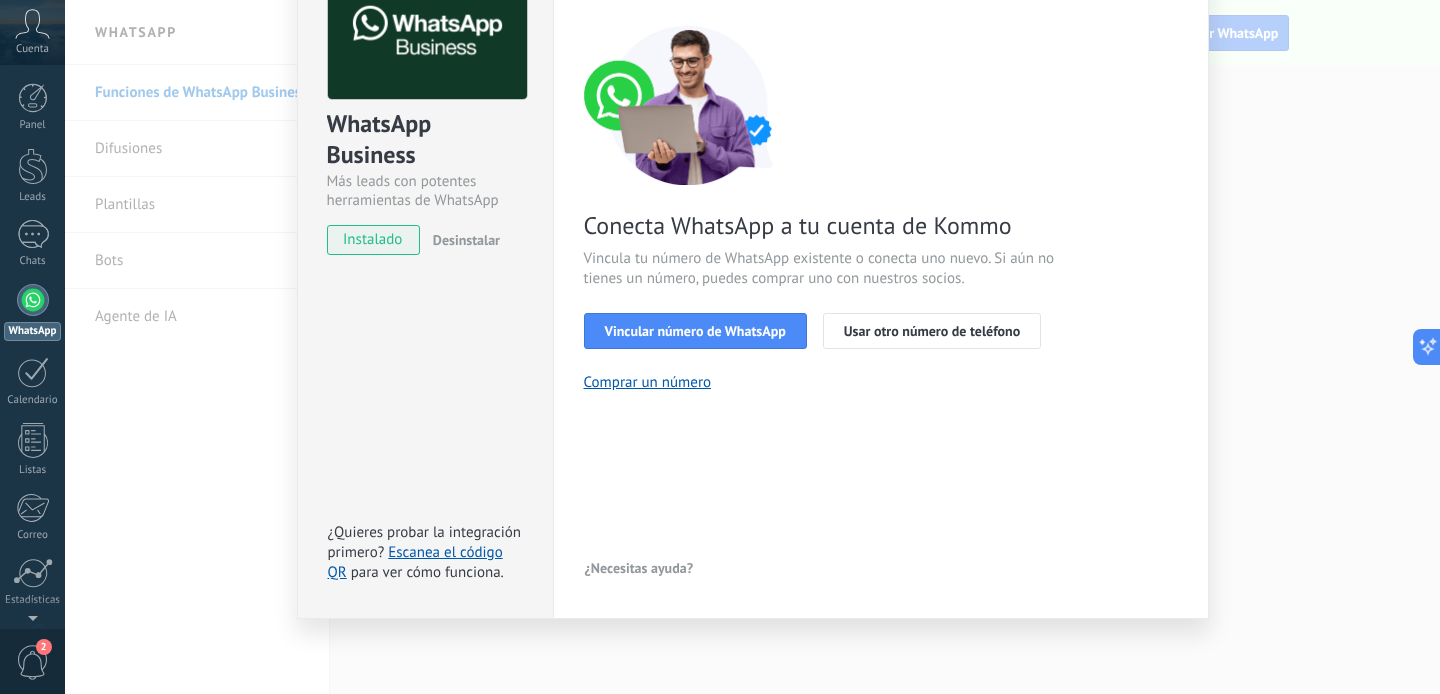 scroll, scrollTop: 0, scrollLeft: 0, axis: both 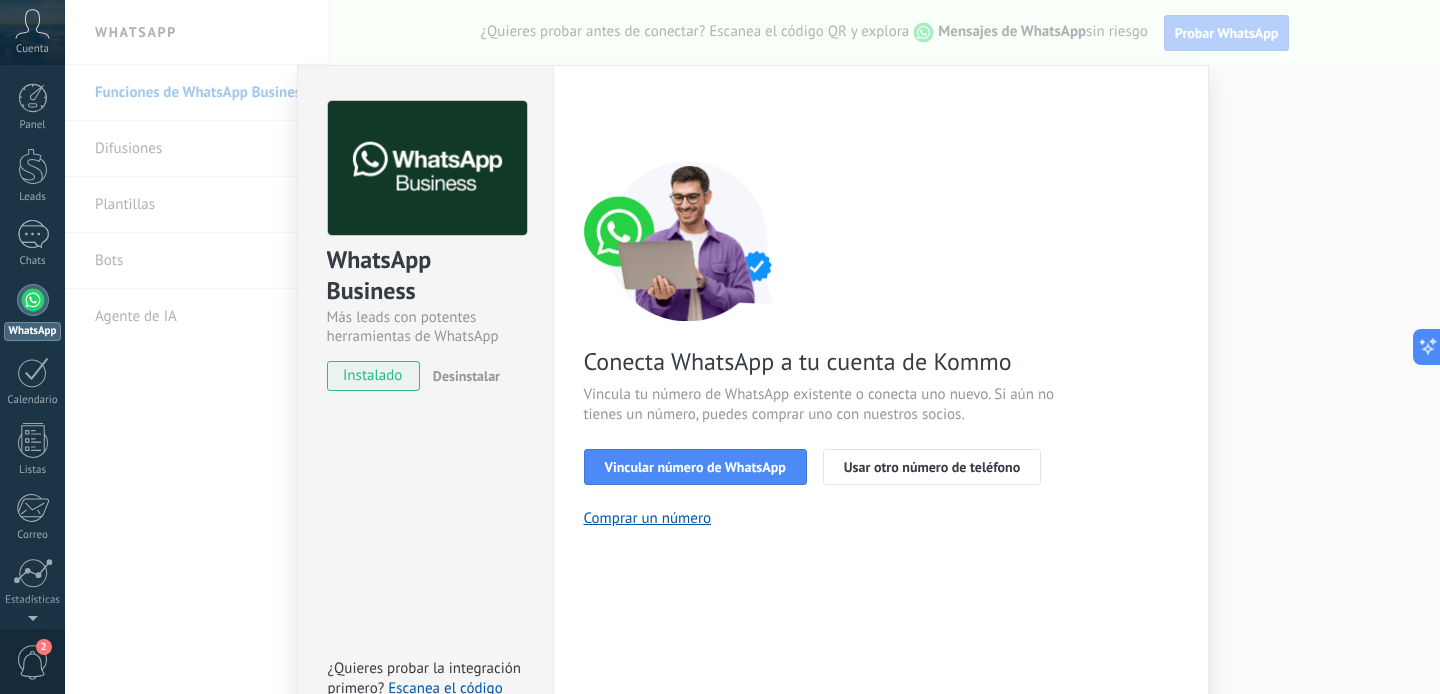 click on "Configuraciones Autorizaciones This tab logs the users who have granted integration access to this account. If you want to to remove a user's ability to send requests to the account on behalf of this integration, you can revoke access. If access is revoked from all users, the integration will stop working. This app is installed, but no one has given it access yet. WhatsApp Cloud API más _:  Guardar < Volver 1 Seleccionar aplicación 2 Conectar Facebook  3 Finalizar configuración Conecta WhatsApp a tu cuenta de Kommo Vincula tu número de WhatsApp existente o conecta uno nuevo. Si aún no tienes un número, puedes comprar uno con nuestros socios. Vincular número de WhatsApp Usar otro número de teléfono Comprar un número ¿Necesitas ayuda?" at bounding box center (881, 410) 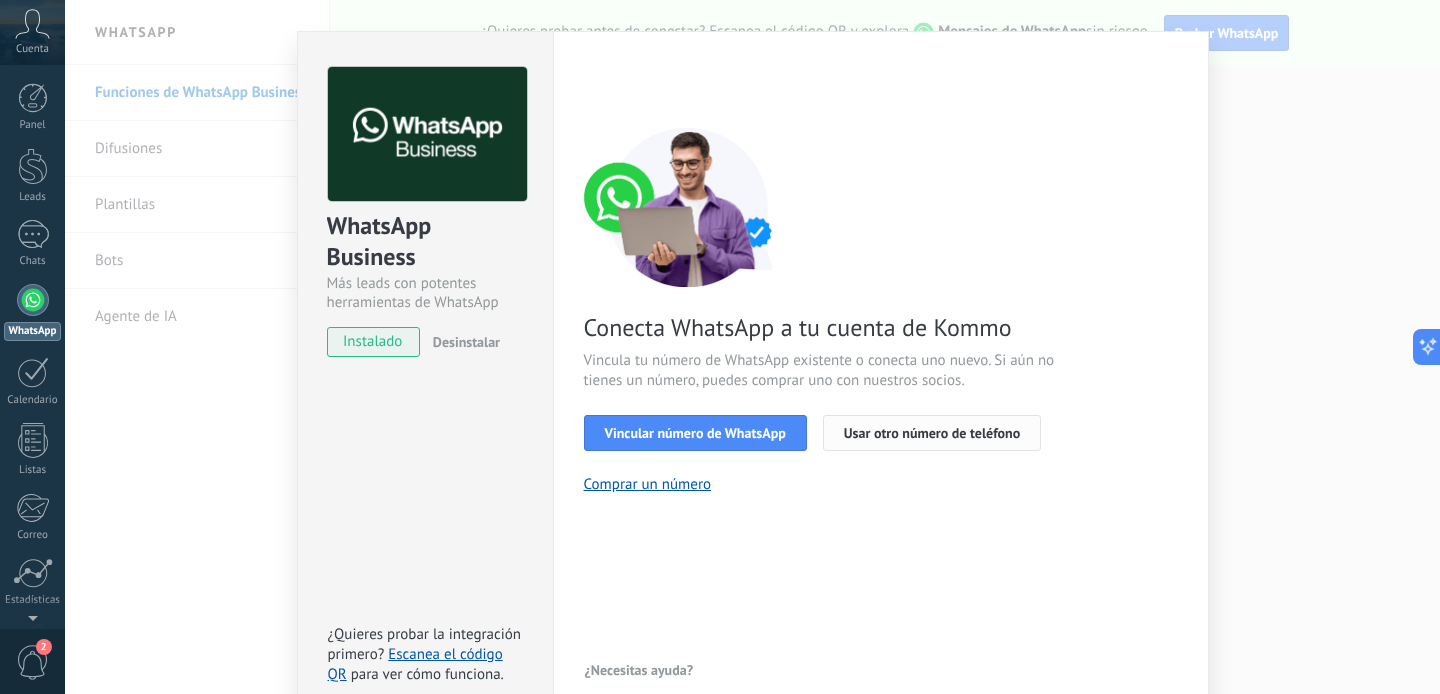scroll, scrollTop: 0, scrollLeft: 0, axis: both 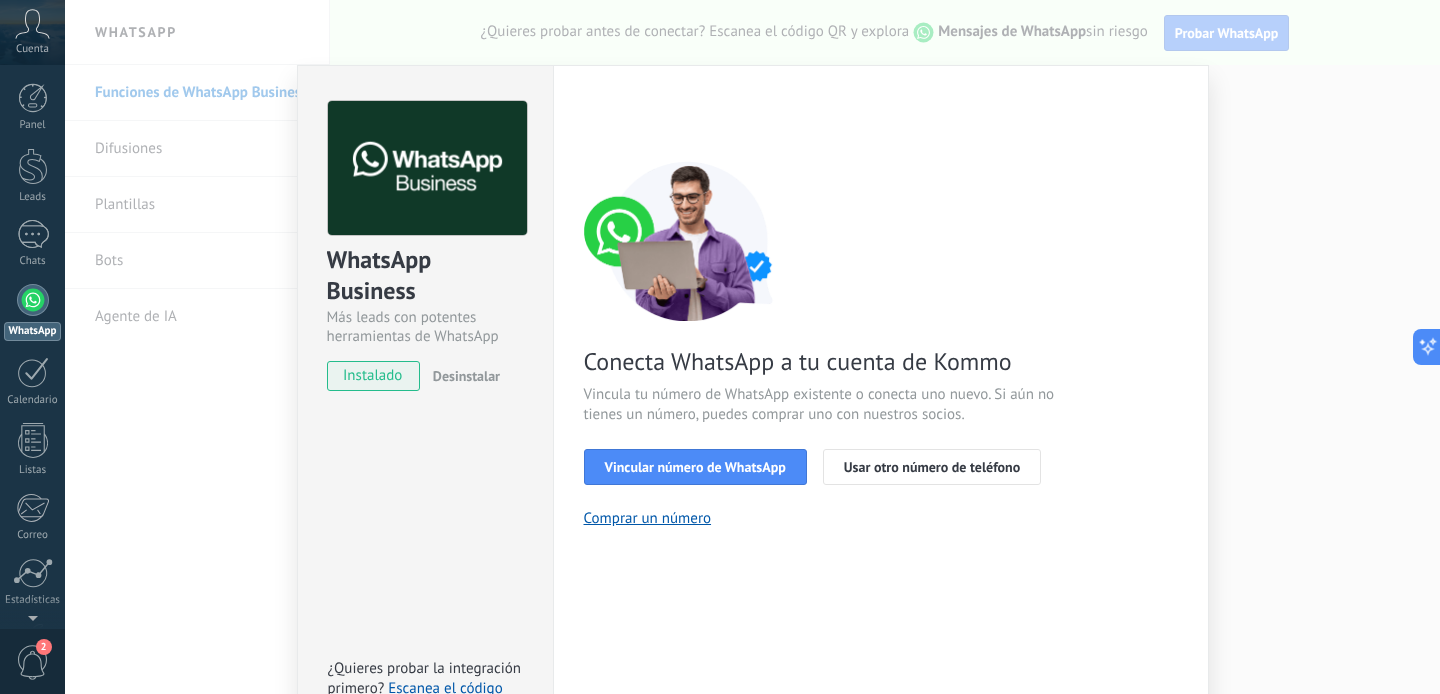 click on "Configuraciones Autorizaciones This tab logs the users who have granted integration access to this account. If you want to to remove a user's ability to send requests to the account on behalf of this integration, you can revoke access. If access is revoked from all users, the integration will stop working. This app is installed, but no one has given it access yet. WhatsApp Cloud API más _:  Guardar < Volver 1 Seleccionar aplicación 2 Conectar Facebook  3 Finalizar configuración Conecta WhatsApp a tu cuenta de Kommo Vincula tu número de WhatsApp existente o conecta uno nuevo. Si aún no tienes un número, puedes comprar uno con nuestros socios. Vincular número de WhatsApp Usar otro número de teléfono Comprar un número ¿Necesitas ayuda?" at bounding box center [881, 410] 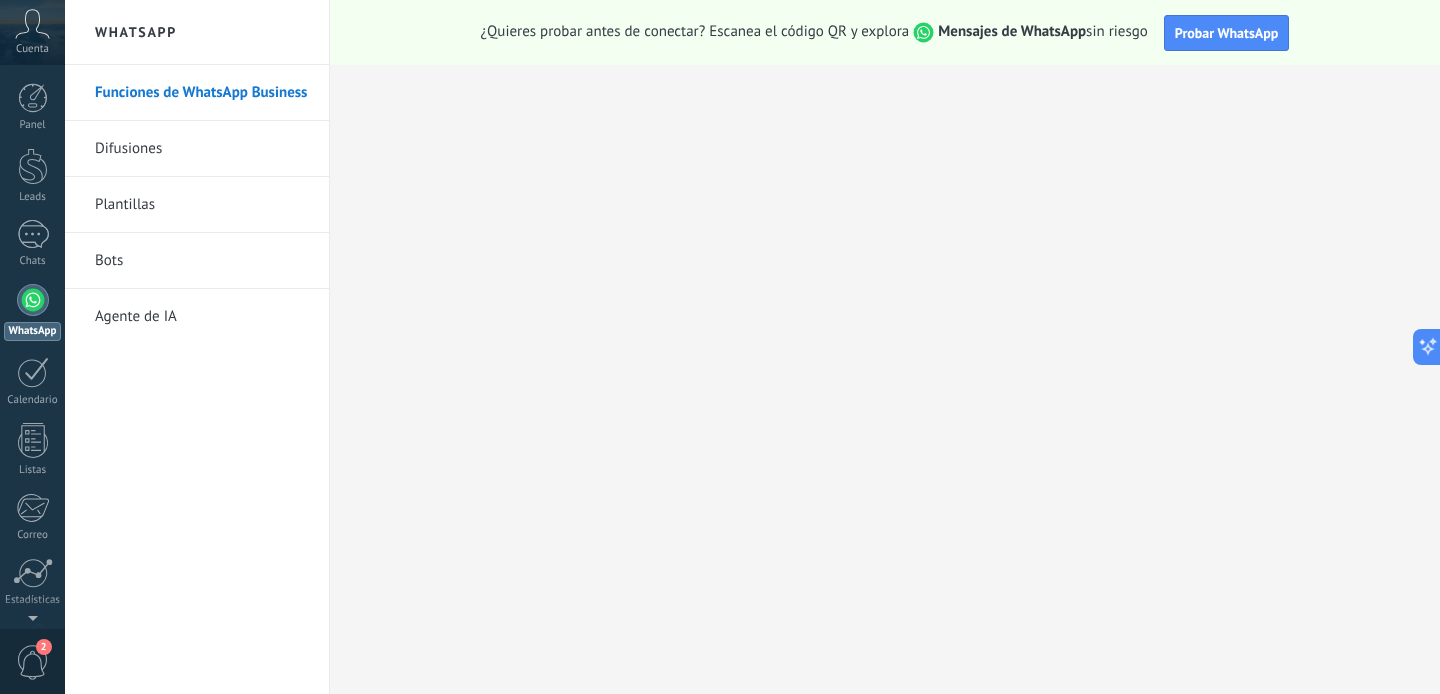click at bounding box center (33, 300) 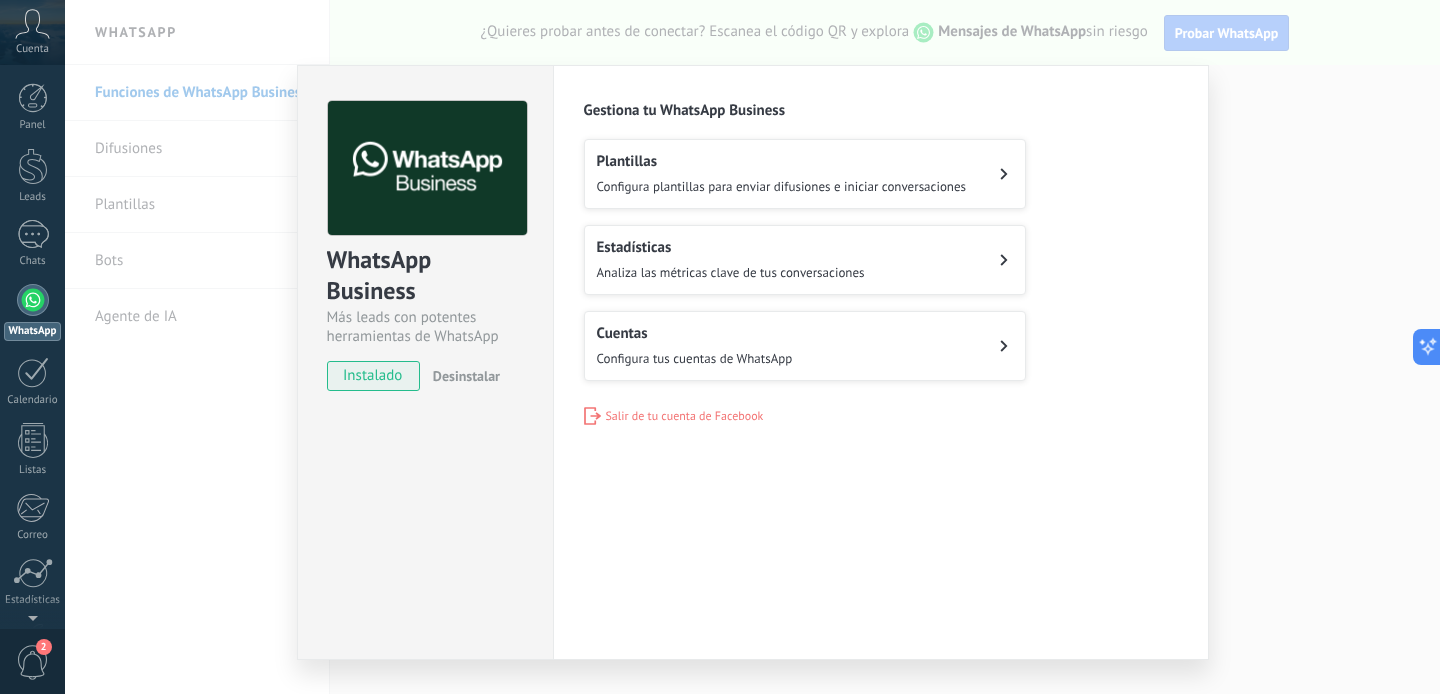 click on "Configura tus cuentas de WhatsApp" at bounding box center (695, 358) 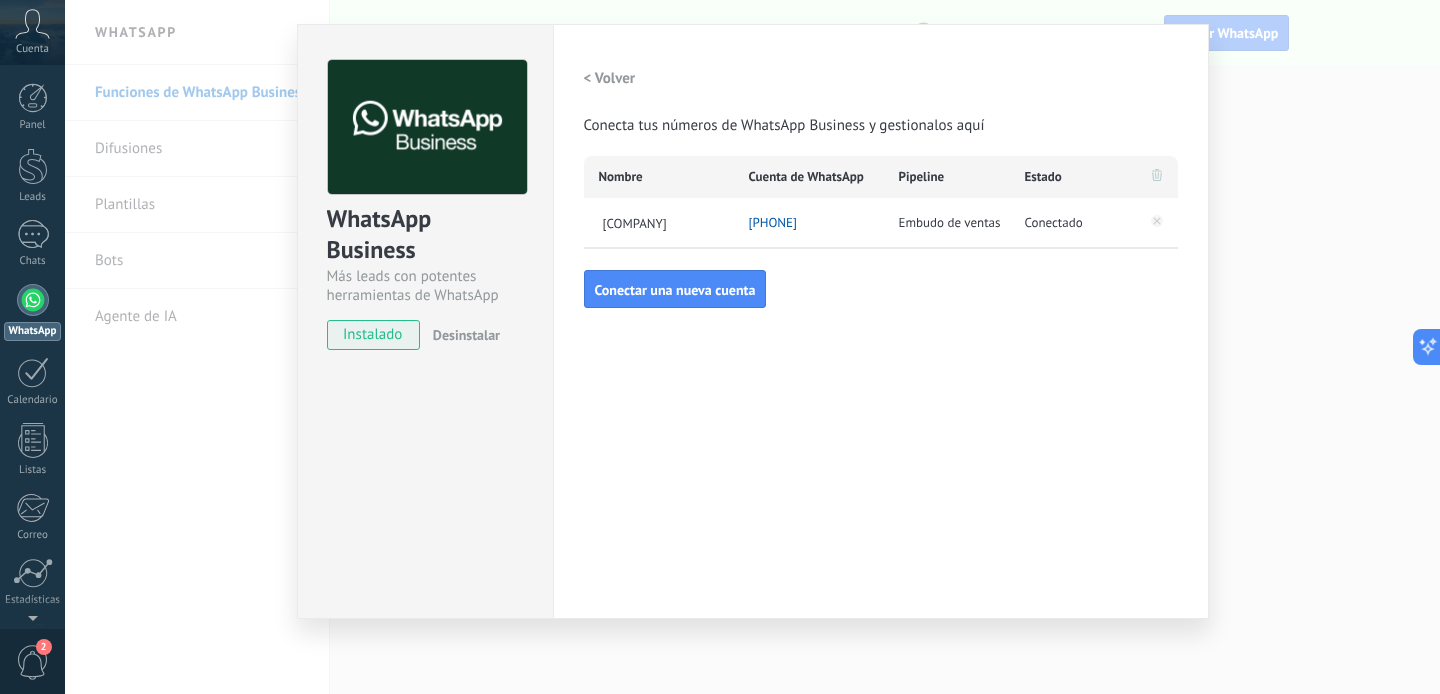 scroll, scrollTop: 0, scrollLeft: 0, axis: both 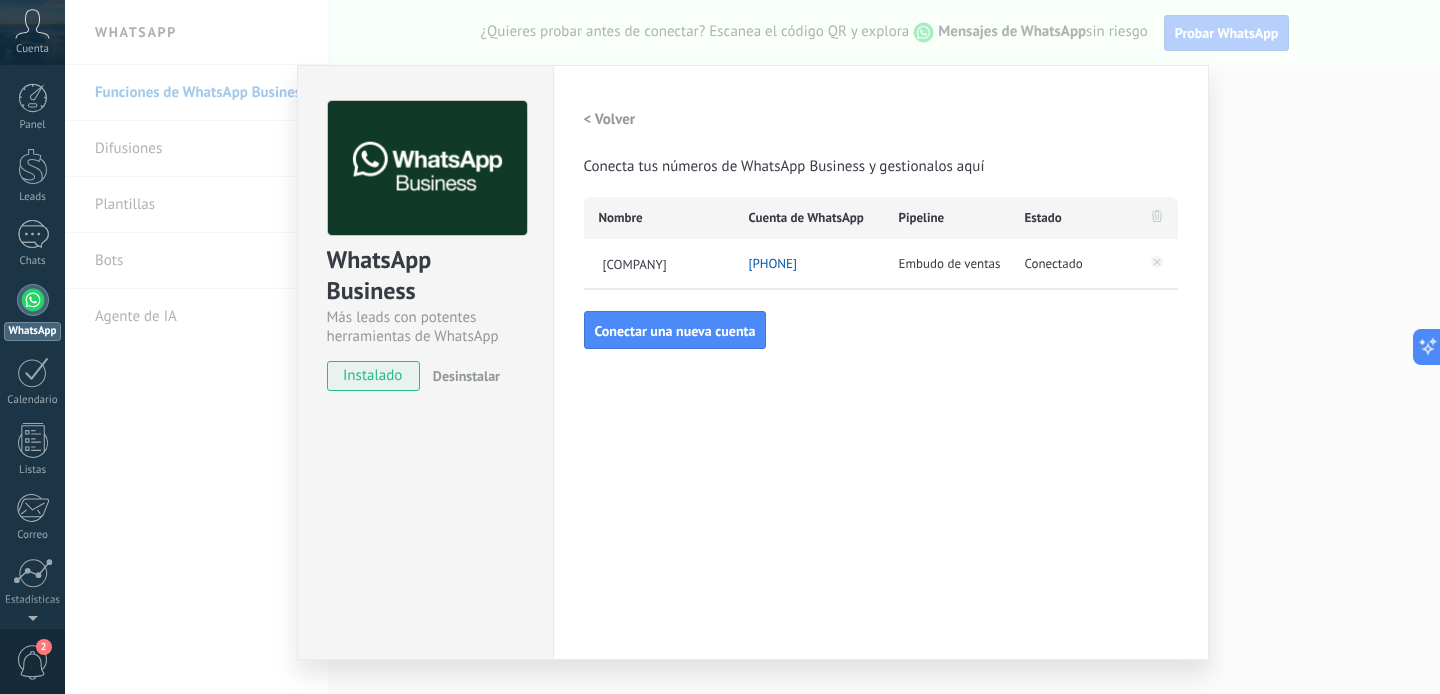 drag, startPoint x: 835, startPoint y: 259, endPoint x: 743, endPoint y: 259, distance: 92 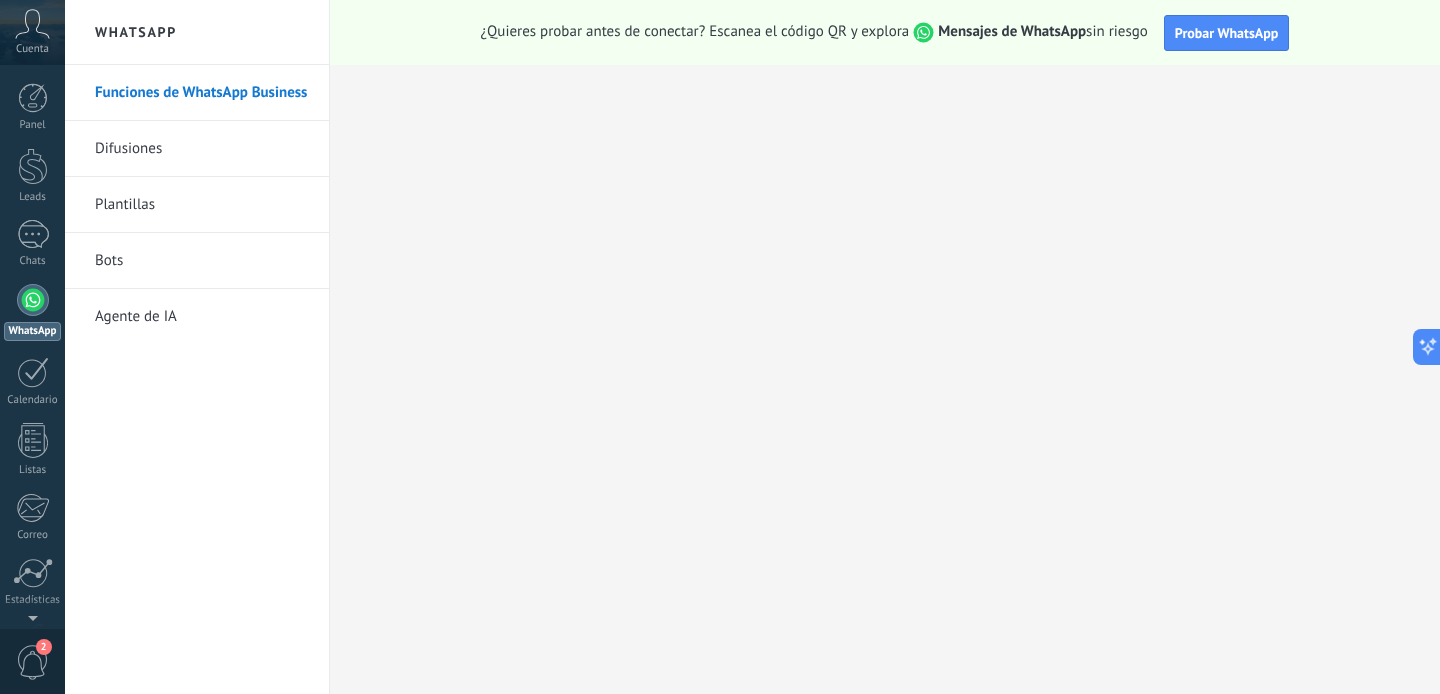 click on "Funciones de WhatsApp Business" at bounding box center [202, 93] 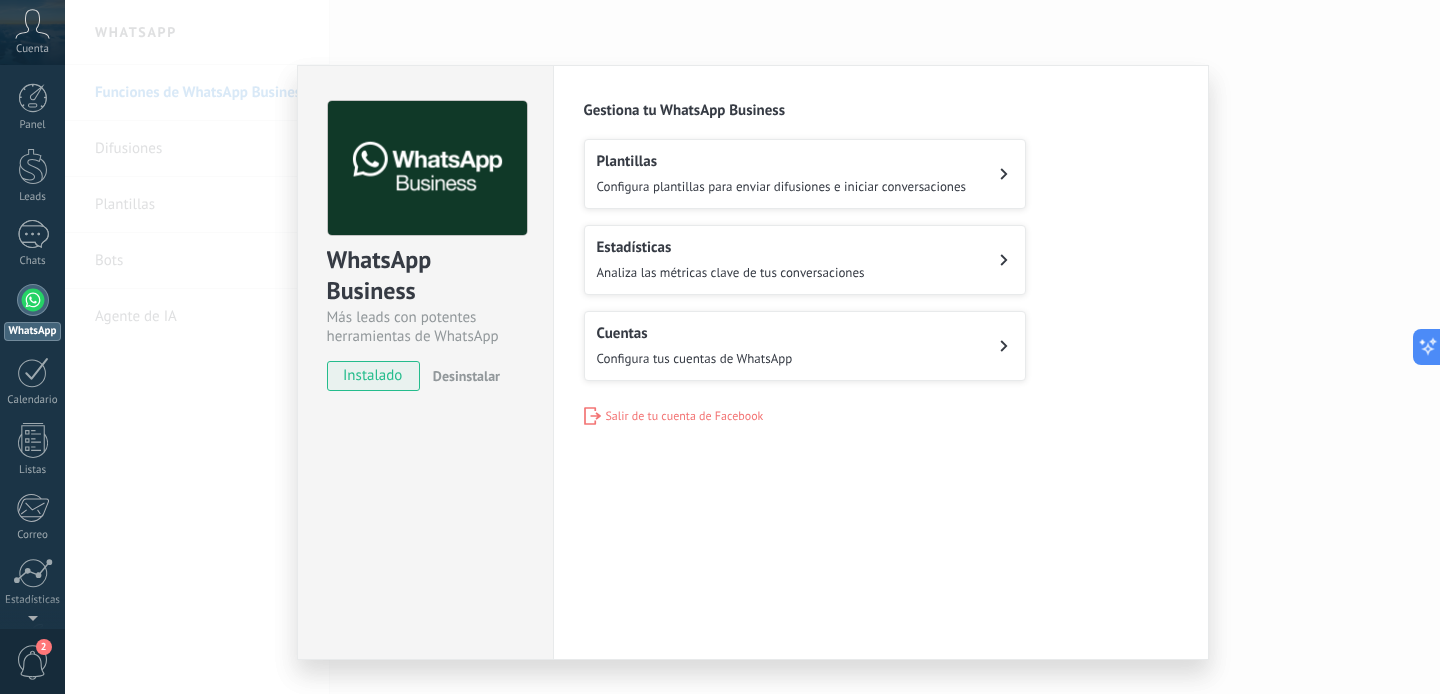 click on "Configura tus cuentas de WhatsApp" at bounding box center (695, 358) 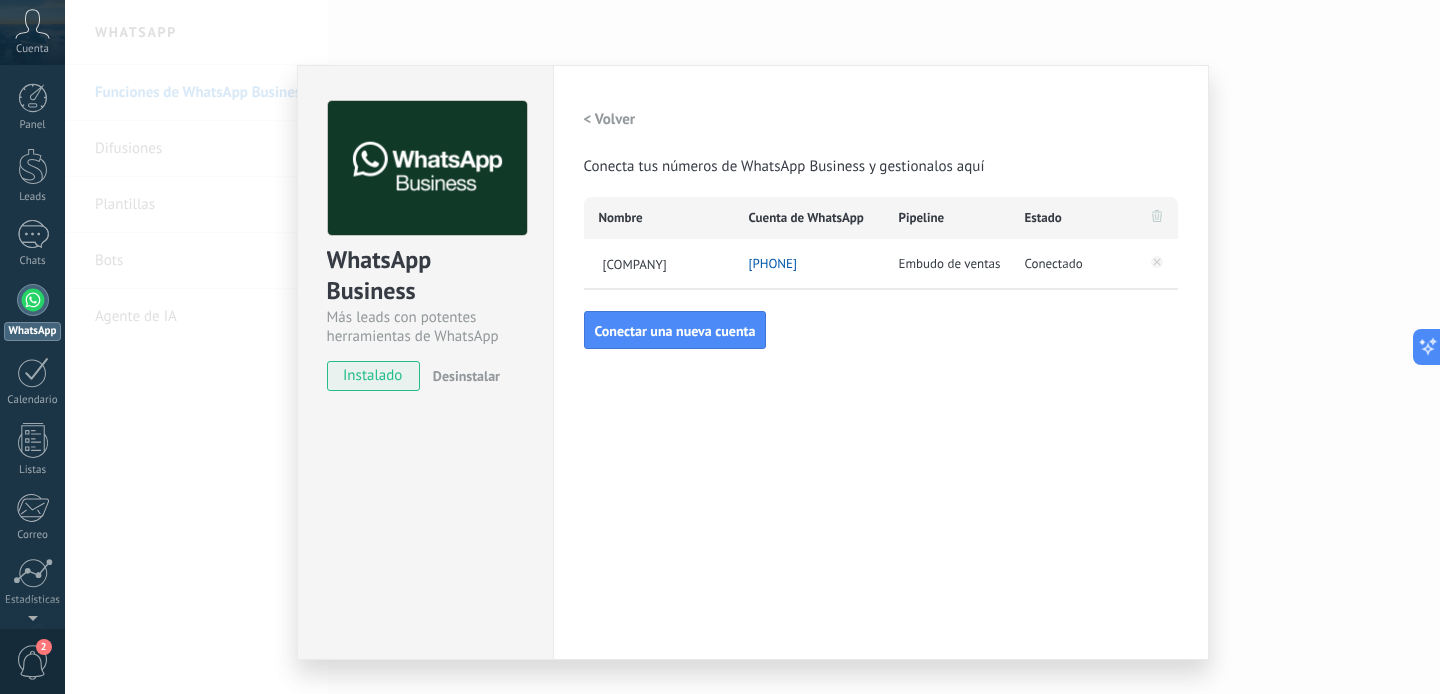 scroll, scrollTop: 41, scrollLeft: 0, axis: vertical 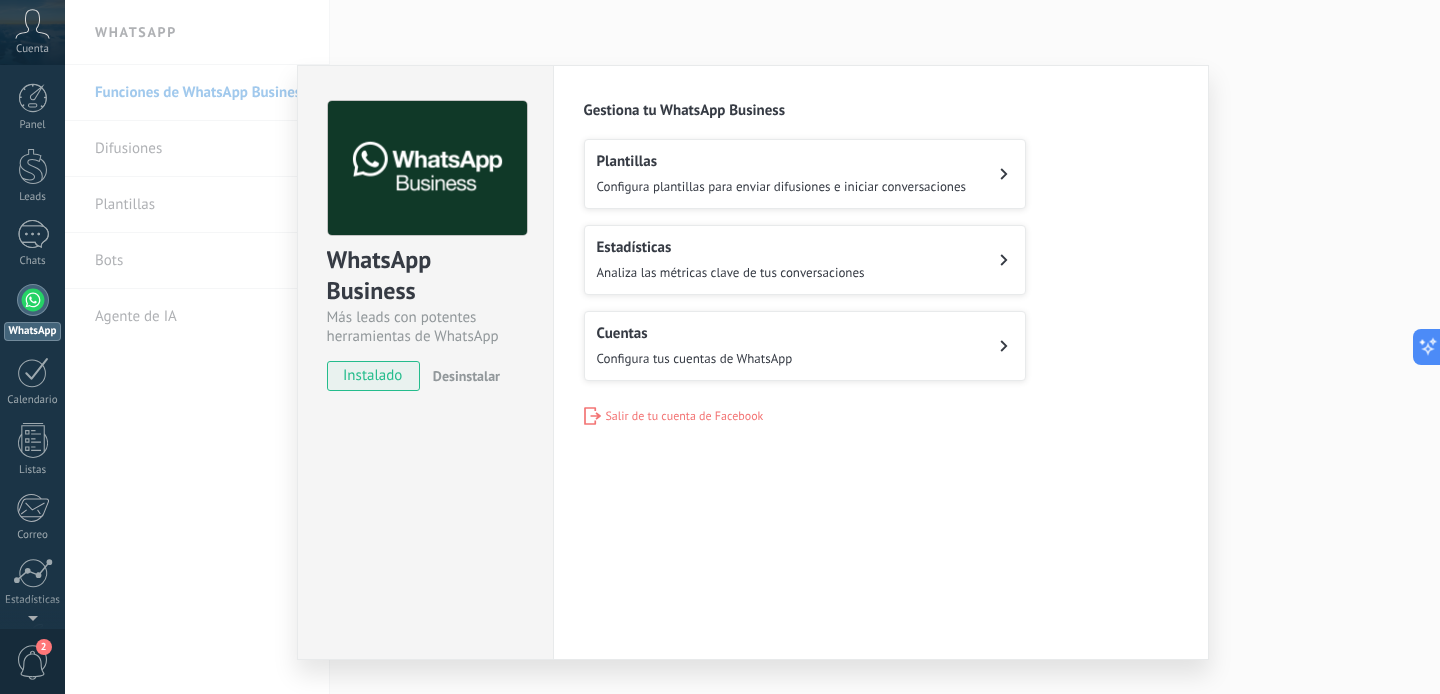 click on "Configura tus cuentas de WhatsApp" at bounding box center [695, 358] 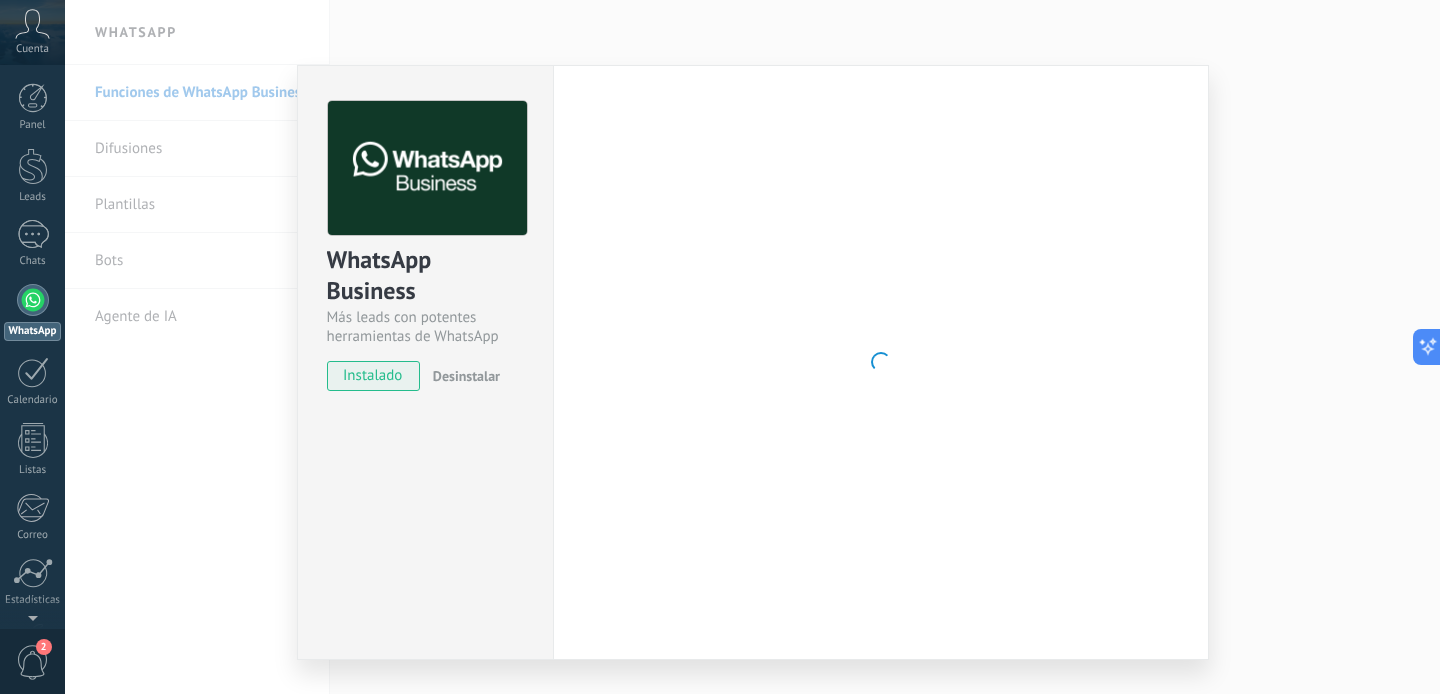 scroll, scrollTop: 0, scrollLeft: 0, axis: both 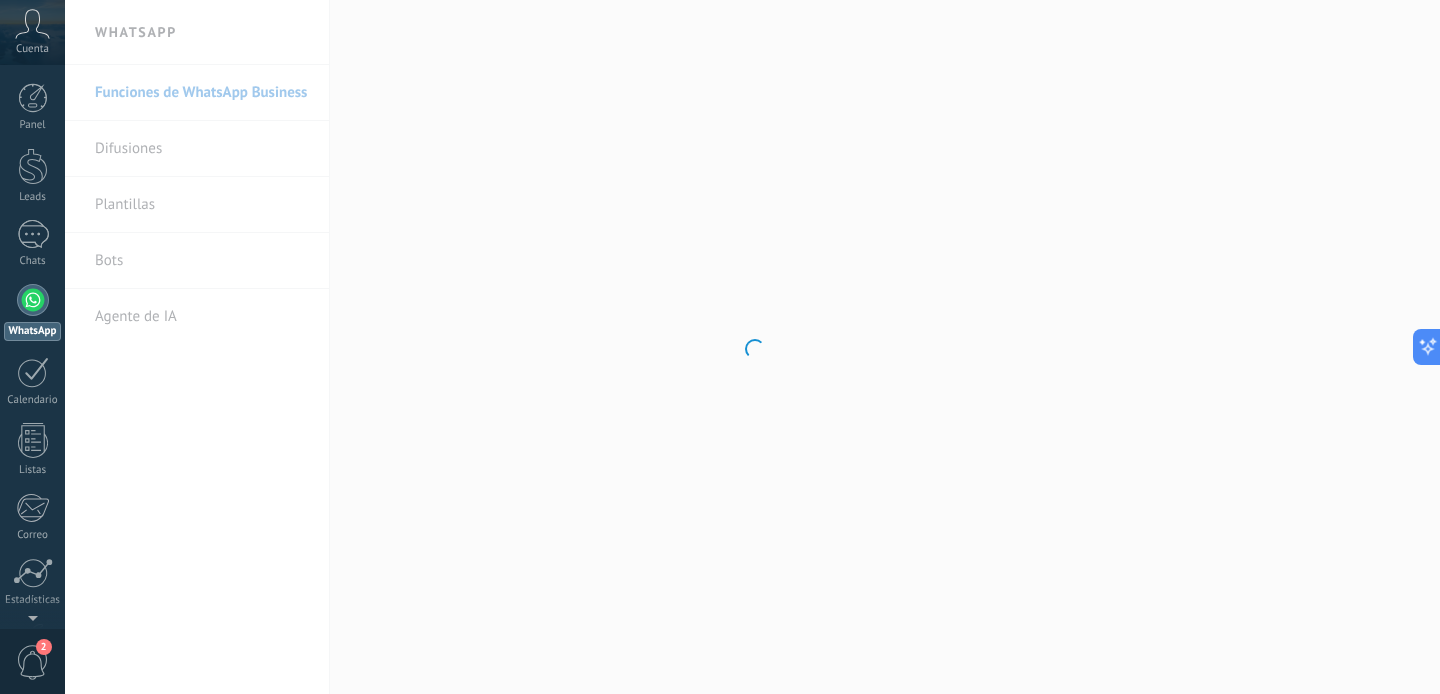 click at bounding box center (752, 347) 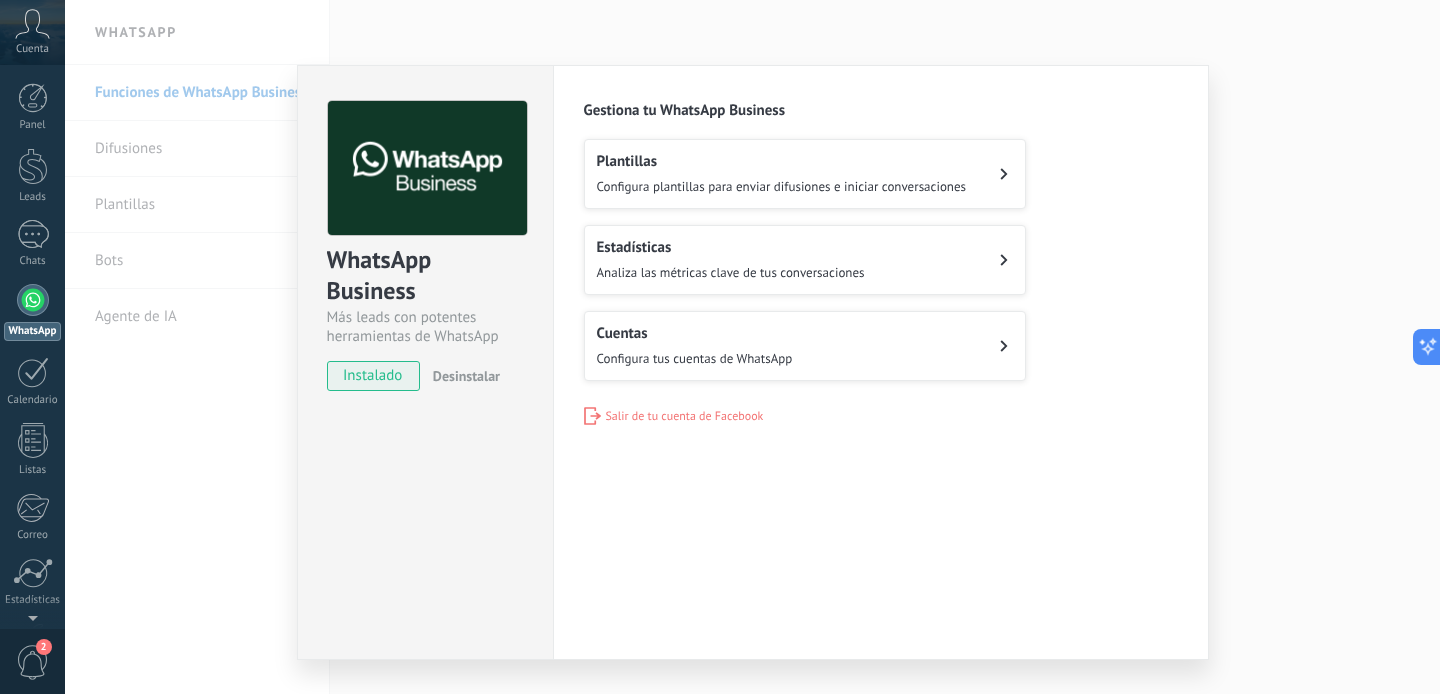 click on "Cuentas" at bounding box center [695, 333] 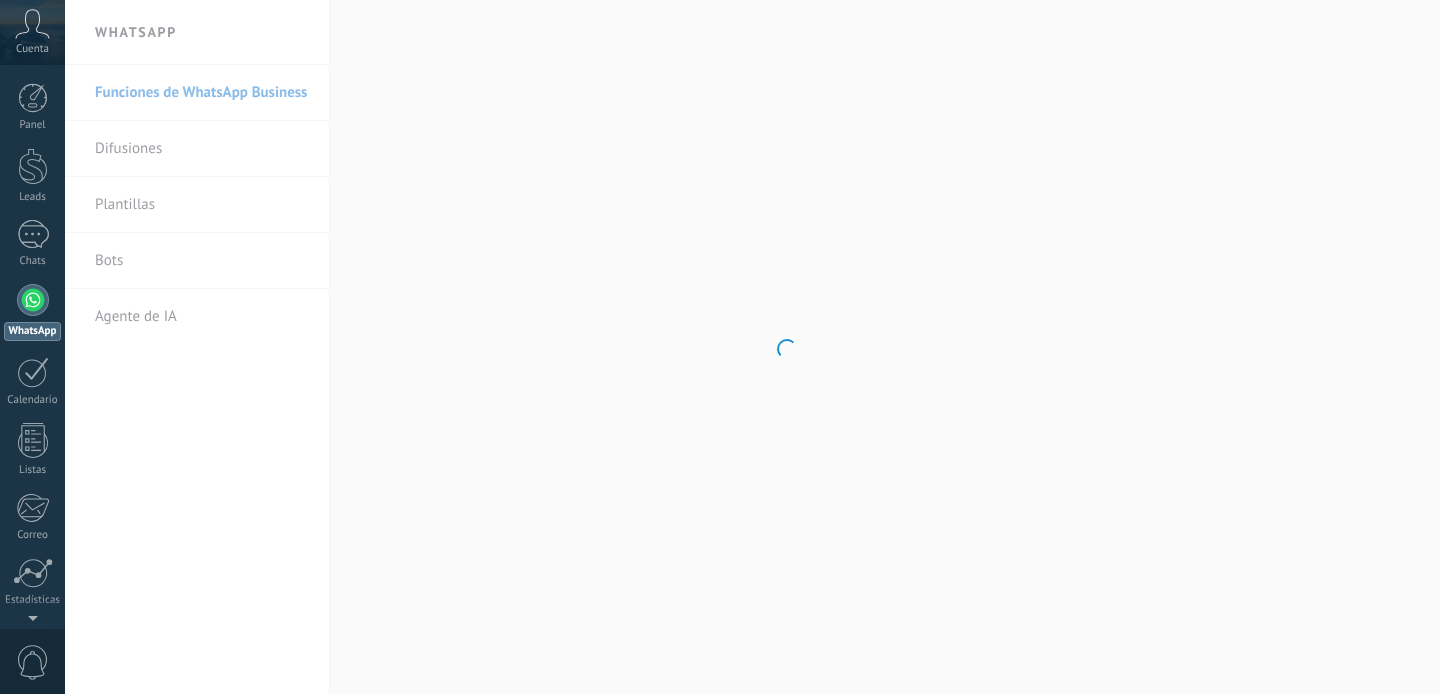 scroll, scrollTop: 0, scrollLeft: 0, axis: both 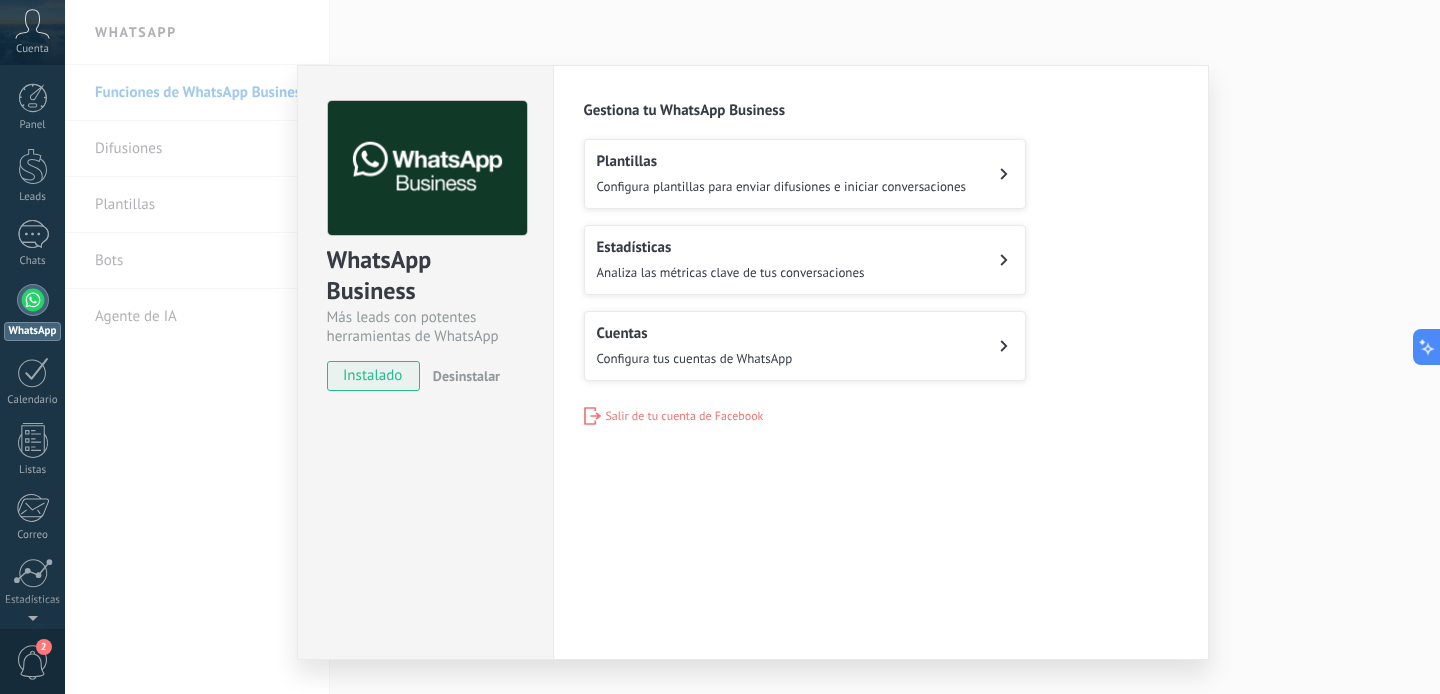 click on "Cuentas Configura tus cuentas de WhatsApp" at bounding box center [805, 346] 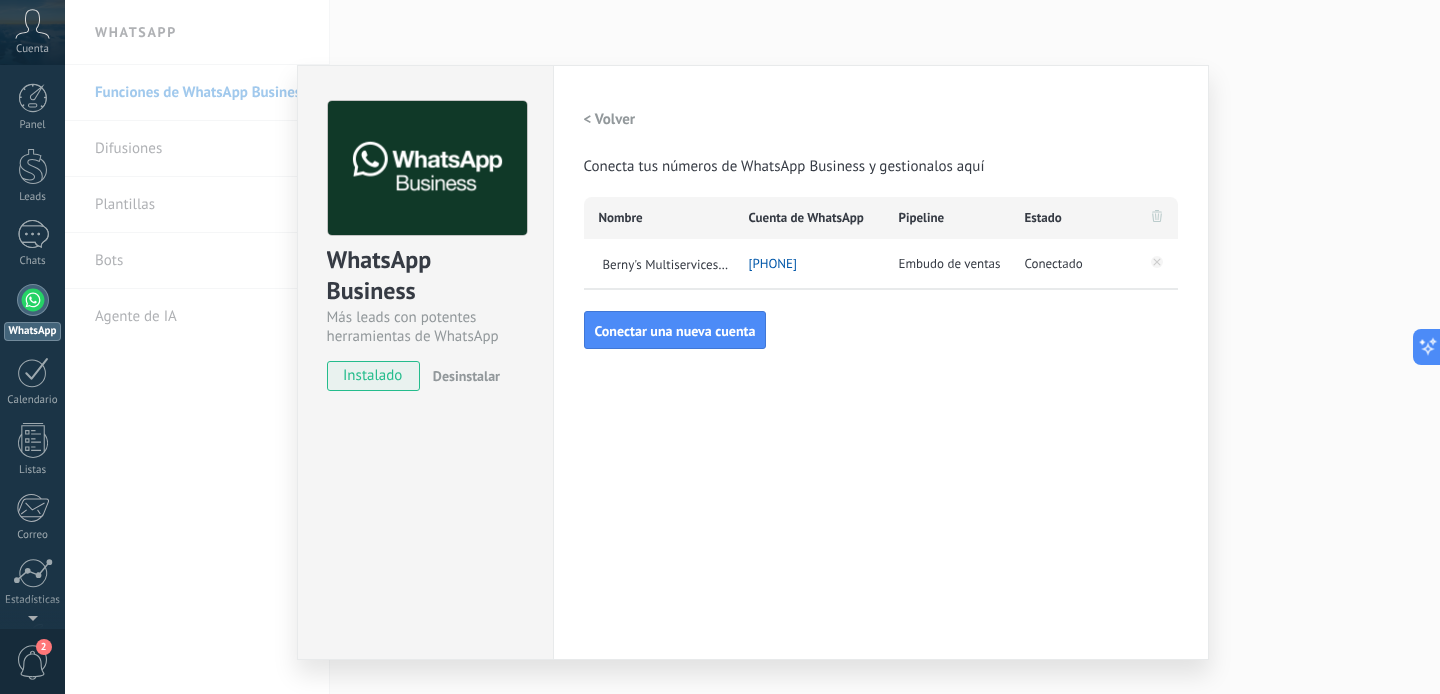 scroll, scrollTop: 38, scrollLeft: 0, axis: vertical 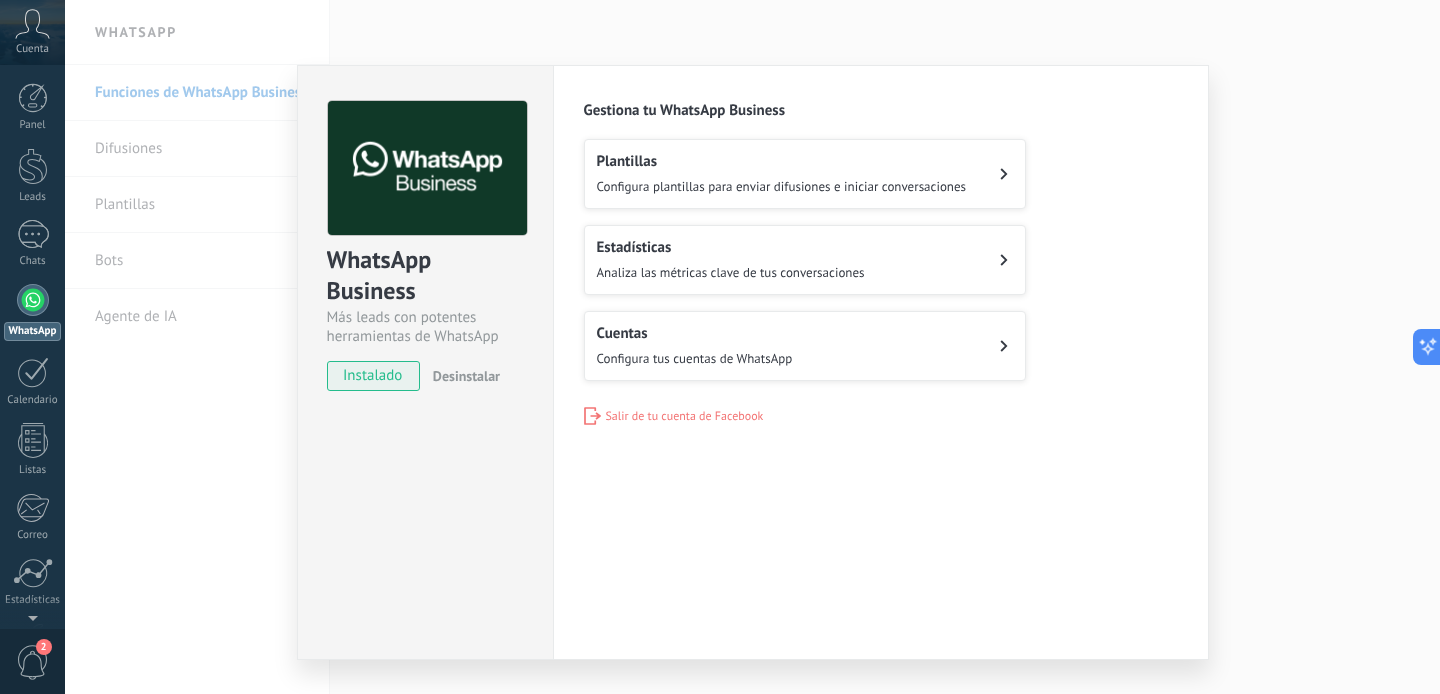 click on "Cuentas Configura tus cuentas de WhatsApp" at bounding box center (805, 346) 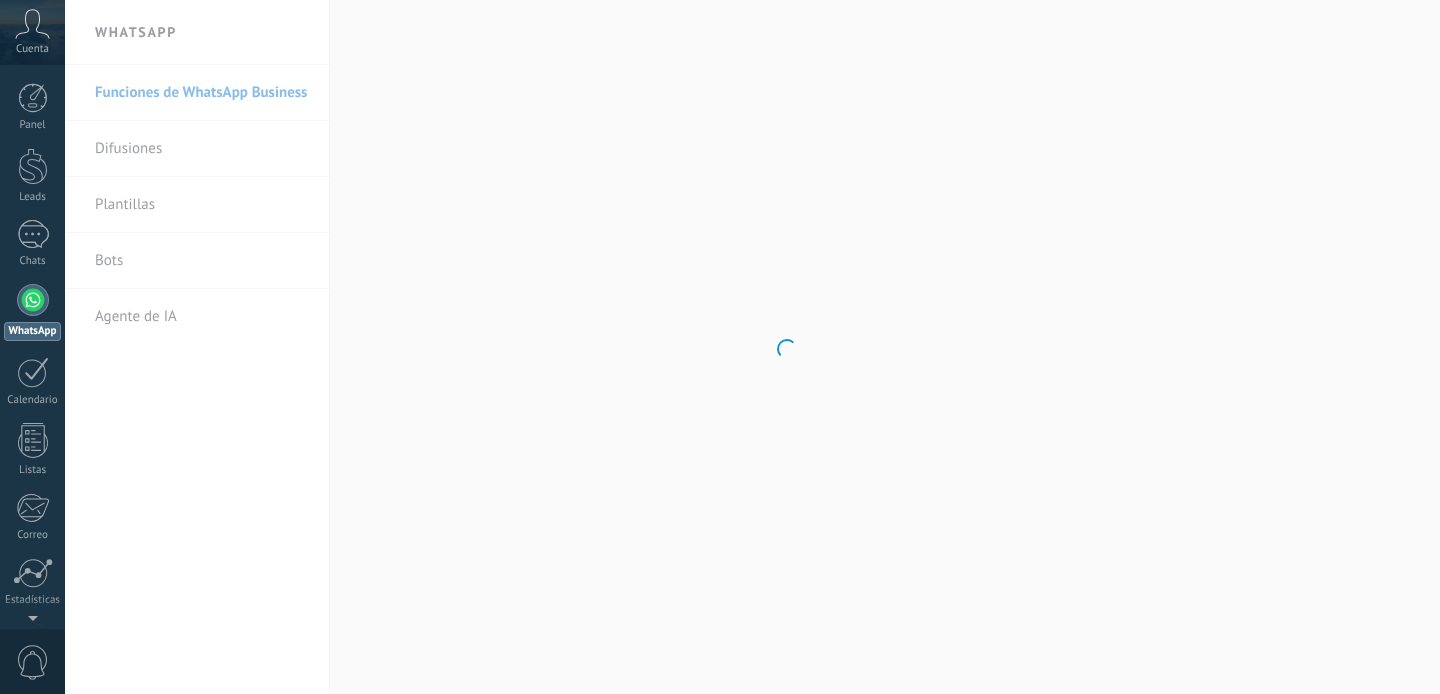 scroll, scrollTop: 0, scrollLeft: 0, axis: both 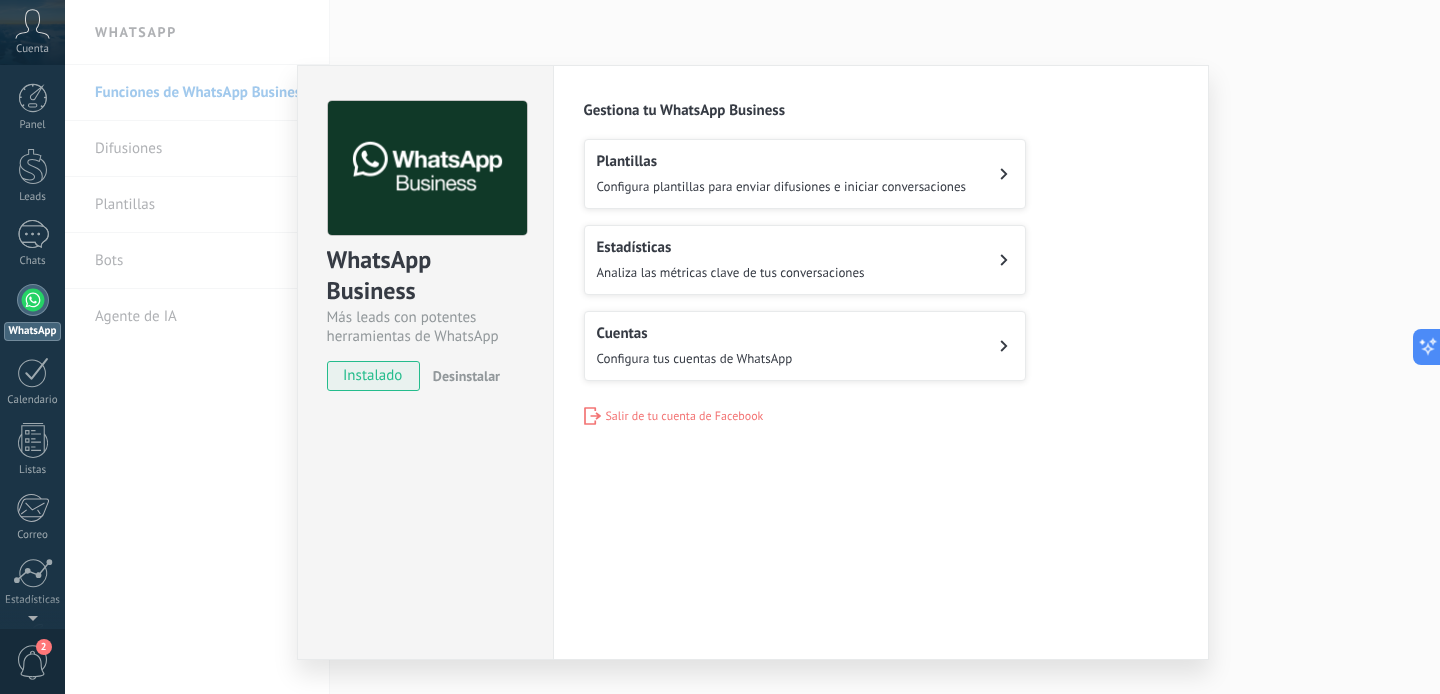 click on "Cuentas Configura tus cuentas de WhatsApp" at bounding box center [695, 346] 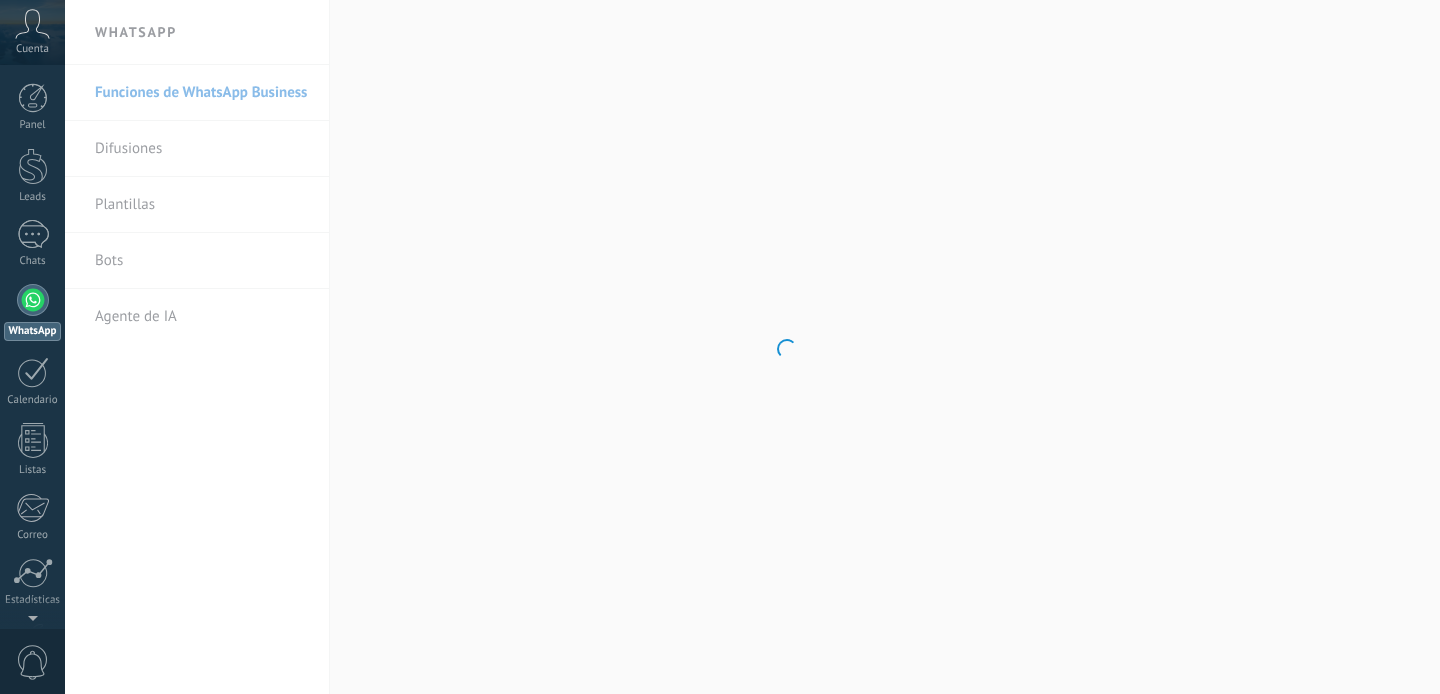 scroll, scrollTop: 0, scrollLeft: 0, axis: both 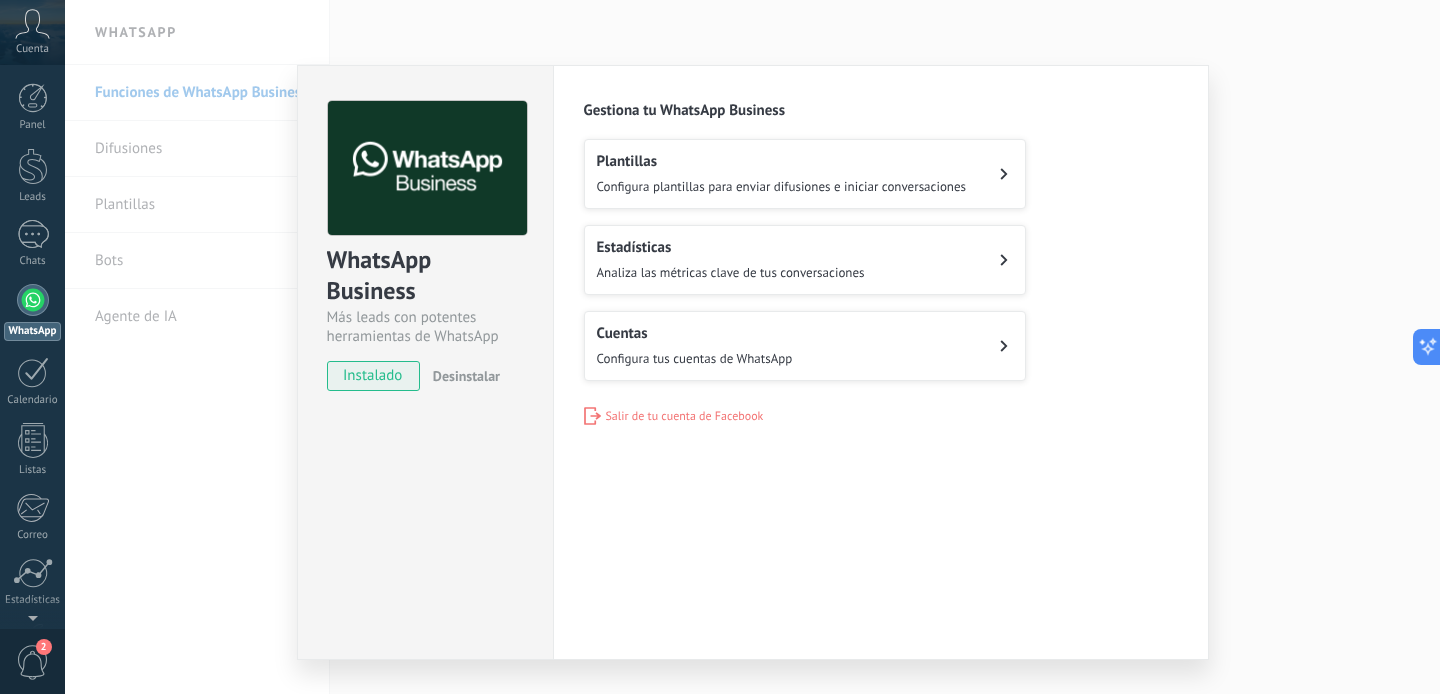 click on "Configura tus cuentas de WhatsApp" at bounding box center [695, 358] 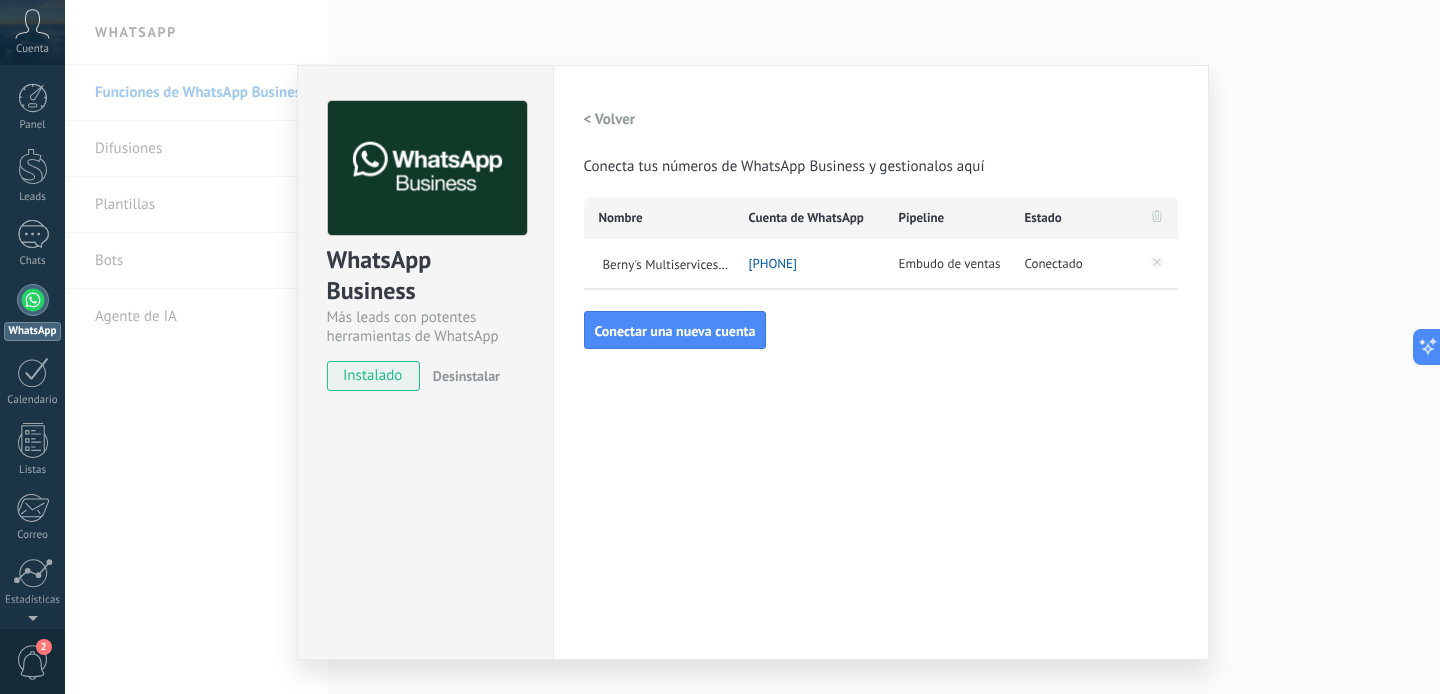 click on "WhatsApp Business Más leads con potentes herramientas de WhatsApp instalado Desinstalar Configuraciones Autorizaciones This tab logs the users who have granted integration access to this account. If you want to to remove a user's ability to send requests to the account on behalf of this integration, you can revoke access. If access is revoked from all users, the integration will stop working. This app is installed, but no one has given it access yet. WhatsApp Cloud API más _:  Guardar < Volver Conecta tus números de WhatsApp Business y gestionalos aquí Nombre Cuenta de WhatsApp Pipeline Estado Berny's Multiservices Inc [PHONE] Embudo de ventas Conectado Conectar una nueva cuenta" at bounding box center (752, 347) 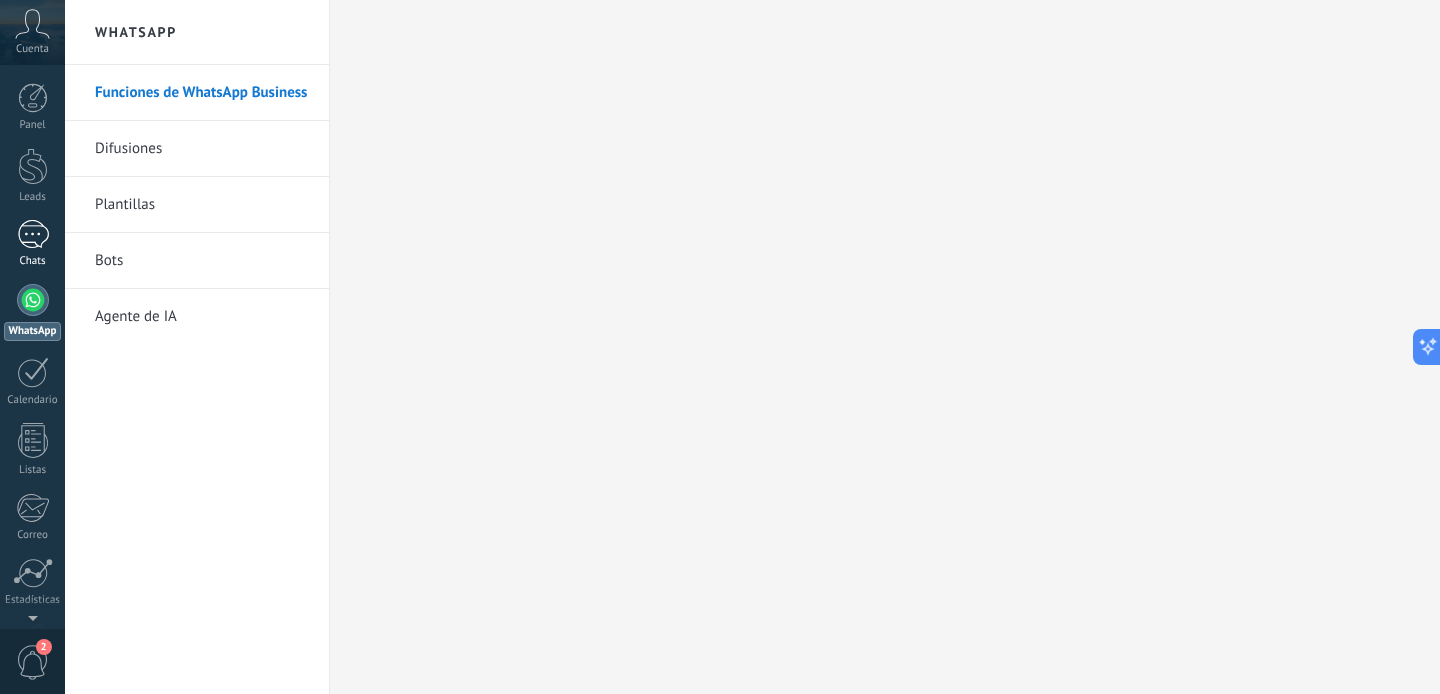 click at bounding box center (33, 234) 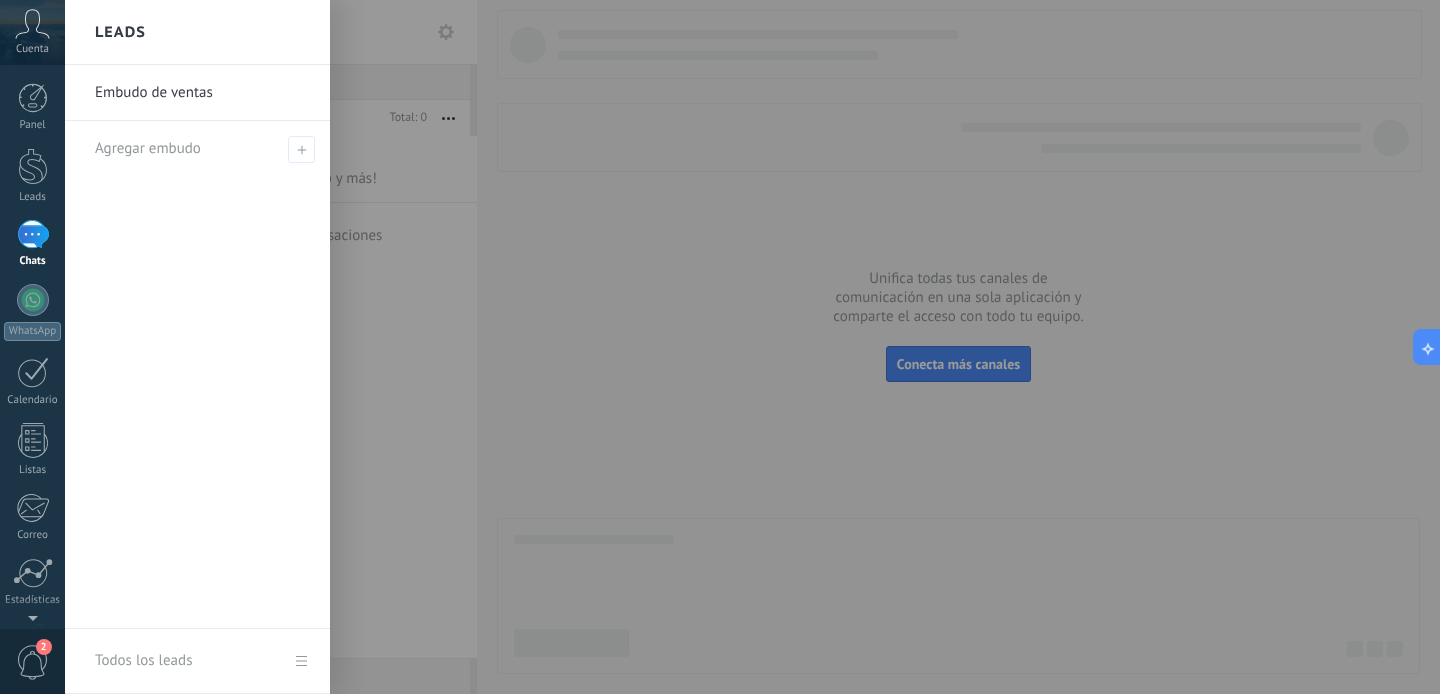 click at bounding box center [785, 347] 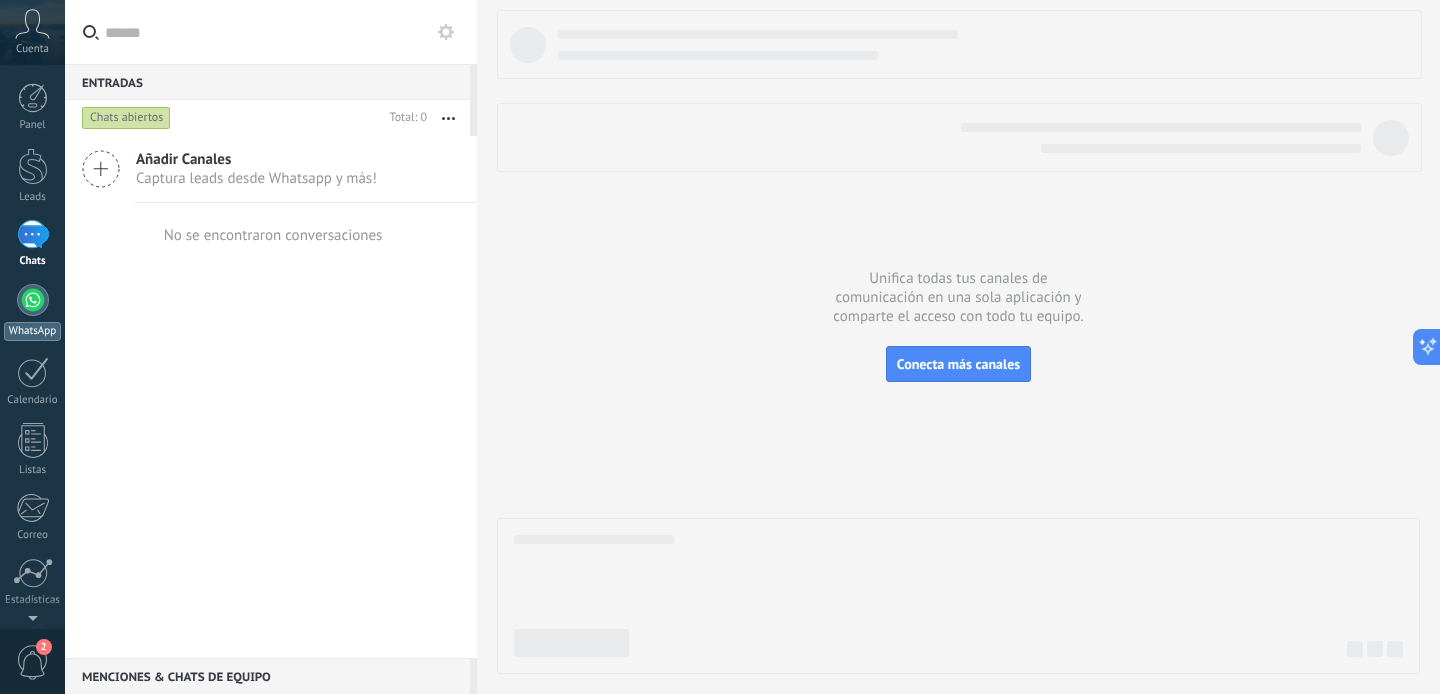 click on "WhatsApp" at bounding box center [32, 331] 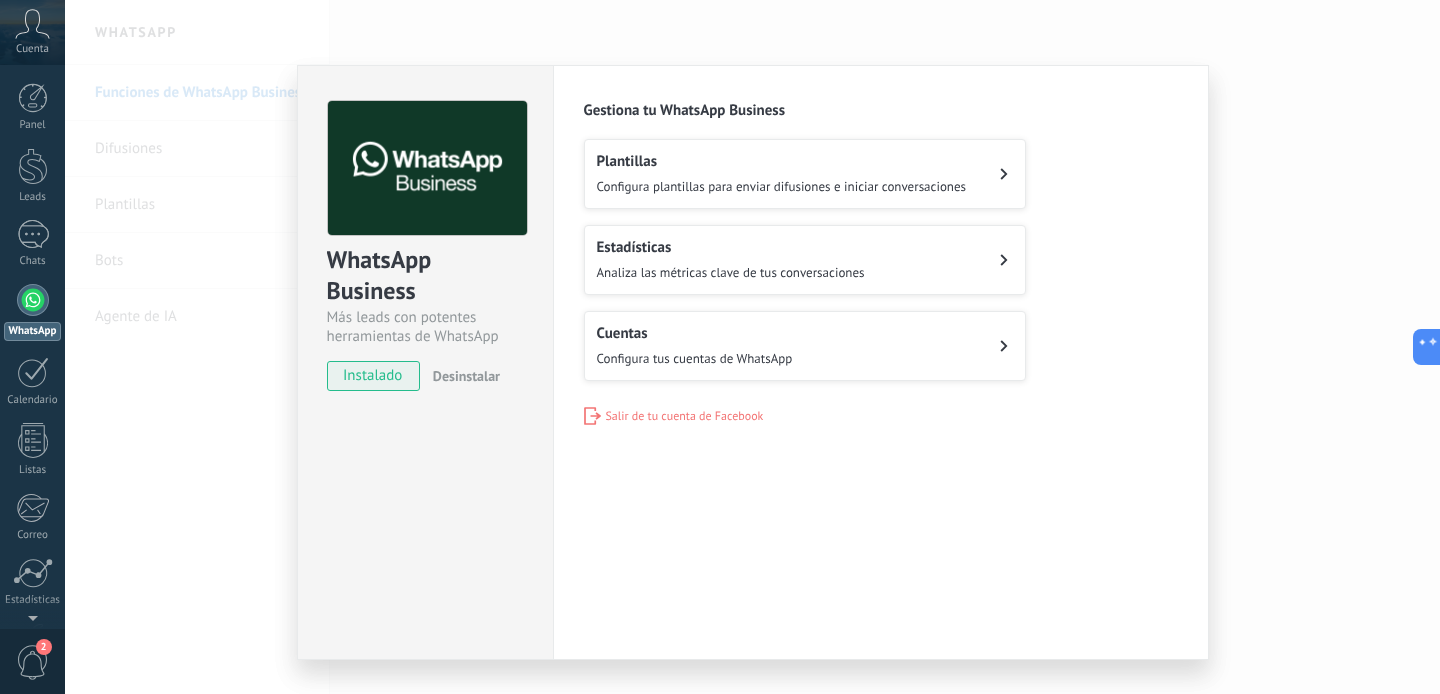 click on "Cuentas Configura tus cuentas de WhatsApp" at bounding box center (695, 346) 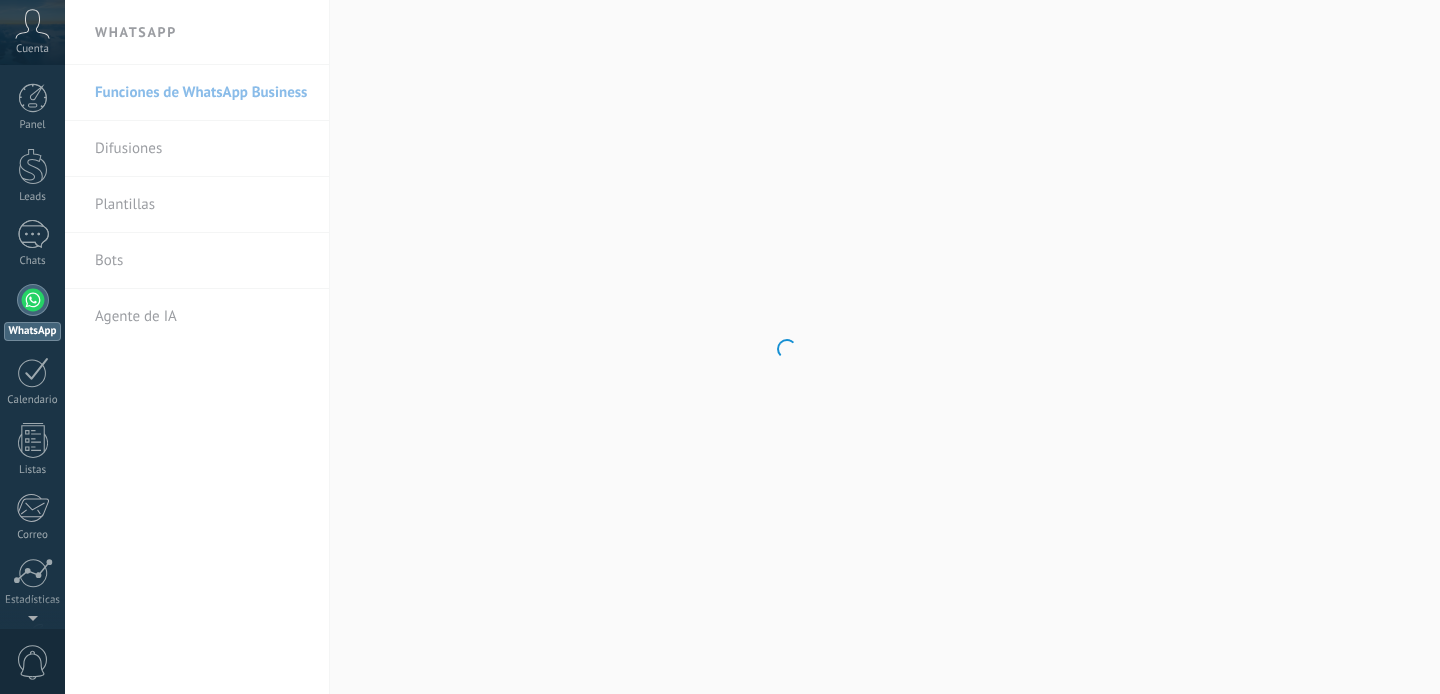 scroll, scrollTop: 0, scrollLeft: 0, axis: both 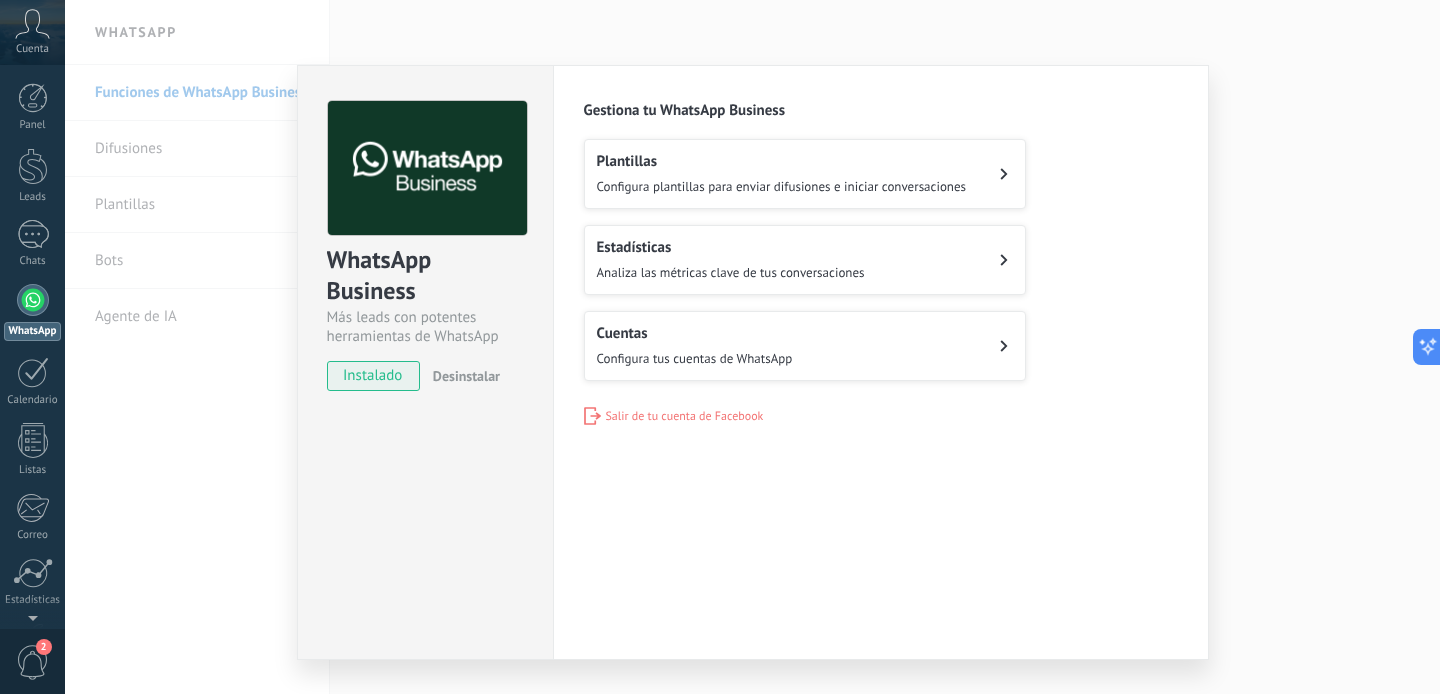 click on "Configura tus cuentas de WhatsApp" at bounding box center (695, 358) 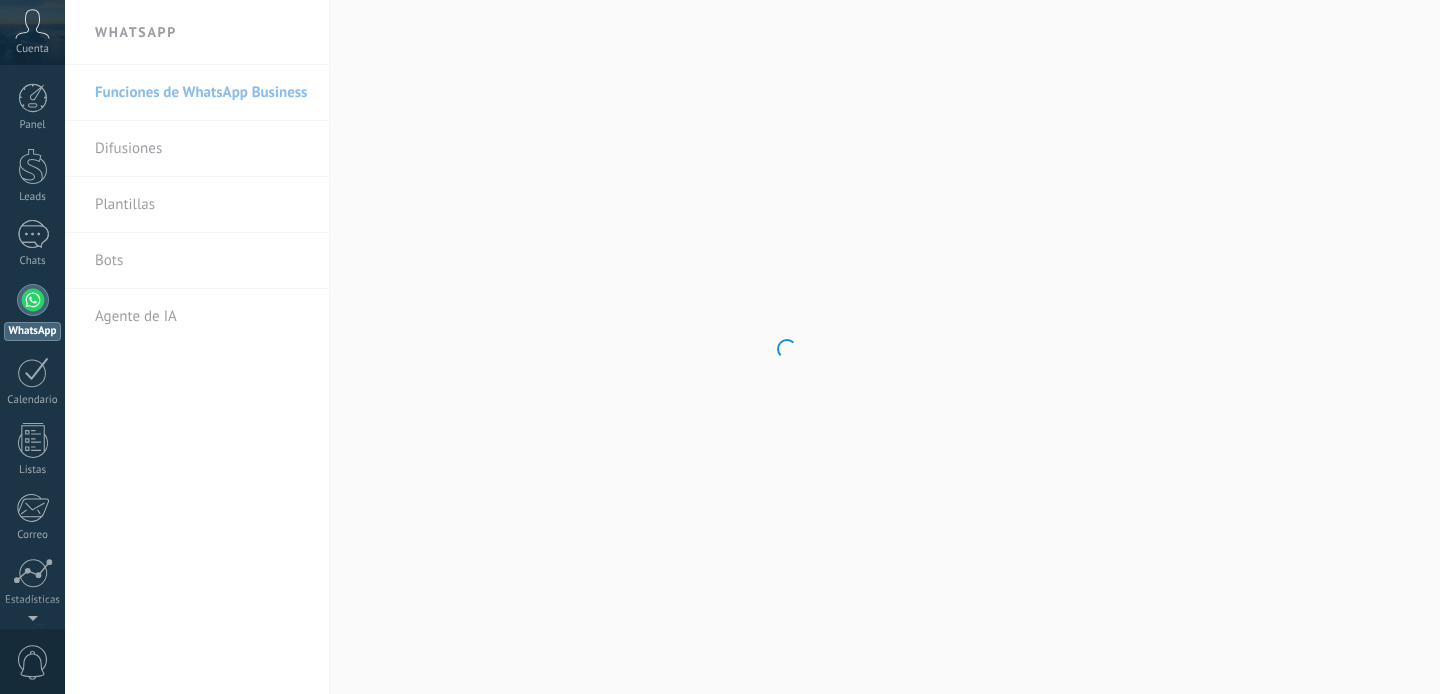 scroll, scrollTop: 0, scrollLeft: 0, axis: both 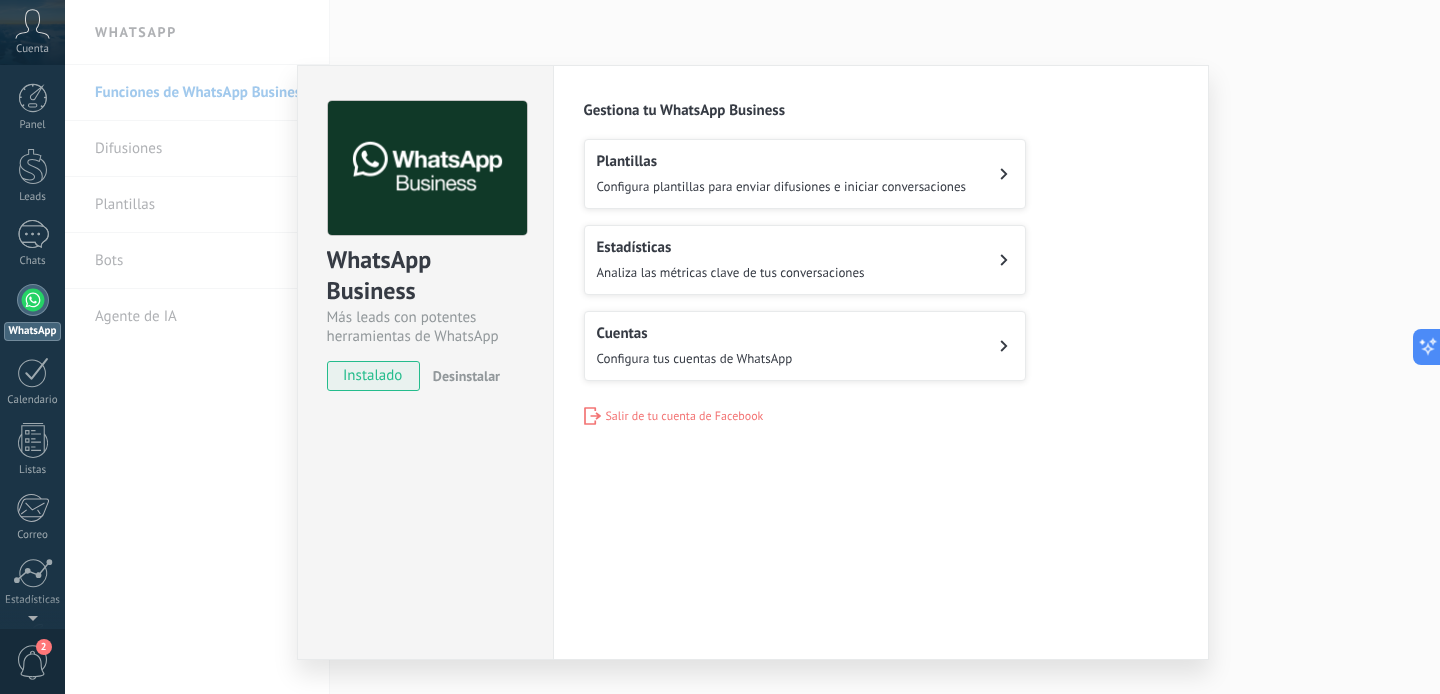 click on "Configura tus cuentas de WhatsApp" at bounding box center (695, 358) 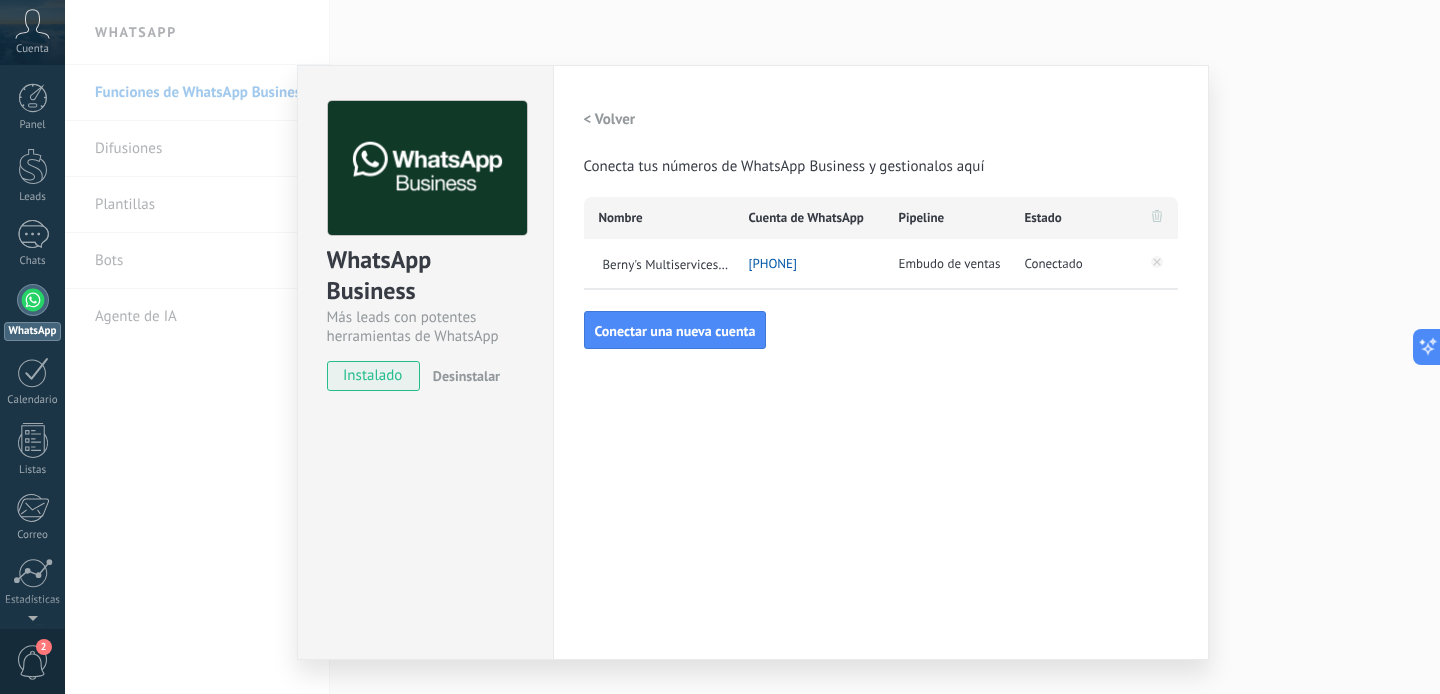 click on "WhatsApp Business Más leads con potentes herramientas de WhatsApp instalado Desinstalar Configuraciones Autorizaciones This tab logs the users who have granted integration access to this account. If you want to to remove a user's ability to send requests to the account on behalf of this integration, you can revoke access. If access is revoked from all users, the integration will stop working. This app is installed, but no one has given it access yet. WhatsApp Cloud API más _:  Guardar < Volver Conecta tus números de WhatsApp Business y gestionalos aquí Nombre Cuenta de WhatsApp Pipeline Estado Berny's Multiservices Inc [PHONE] Embudo de ventas Conectado Conectar una nueva cuenta" at bounding box center [752, 347] 